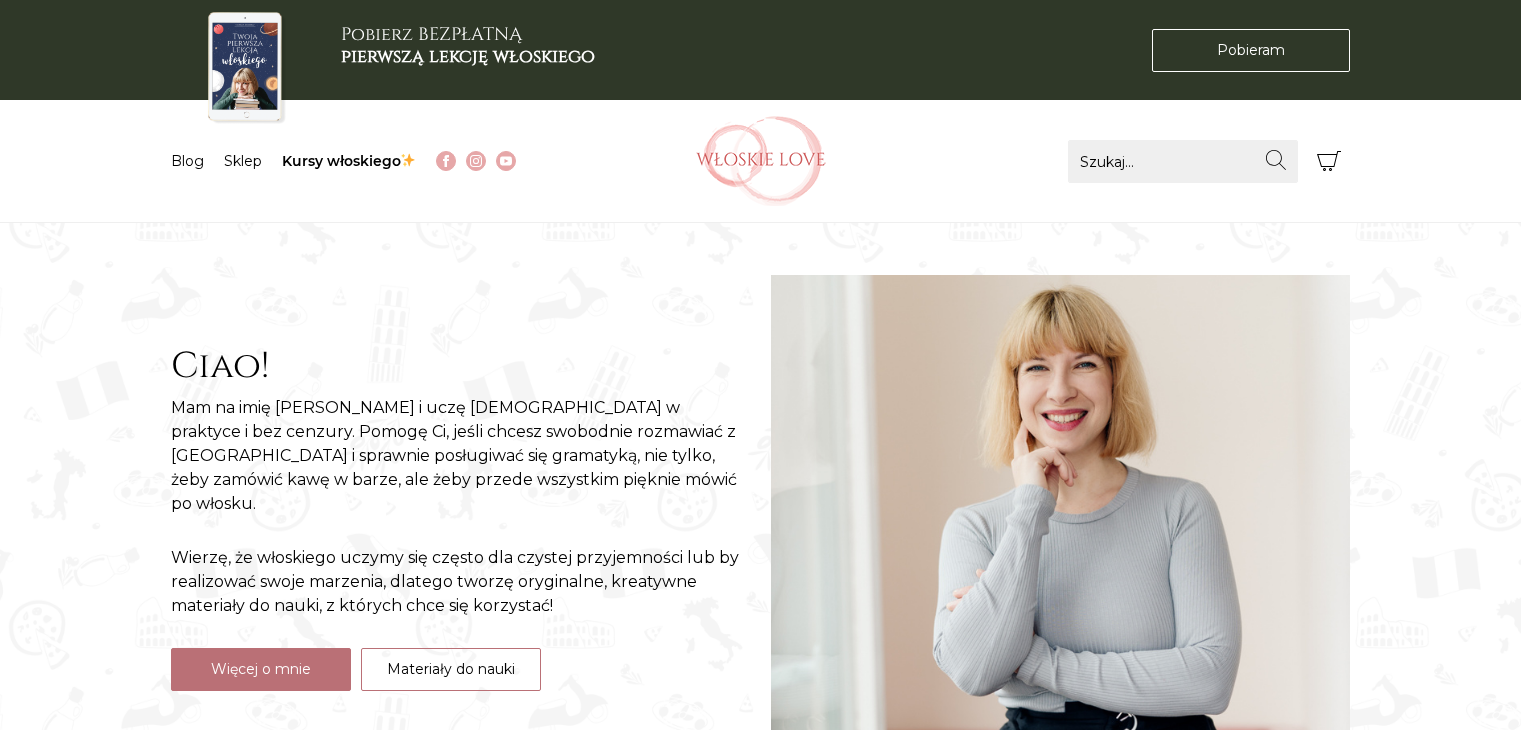 scroll, scrollTop: 0, scrollLeft: 0, axis: both 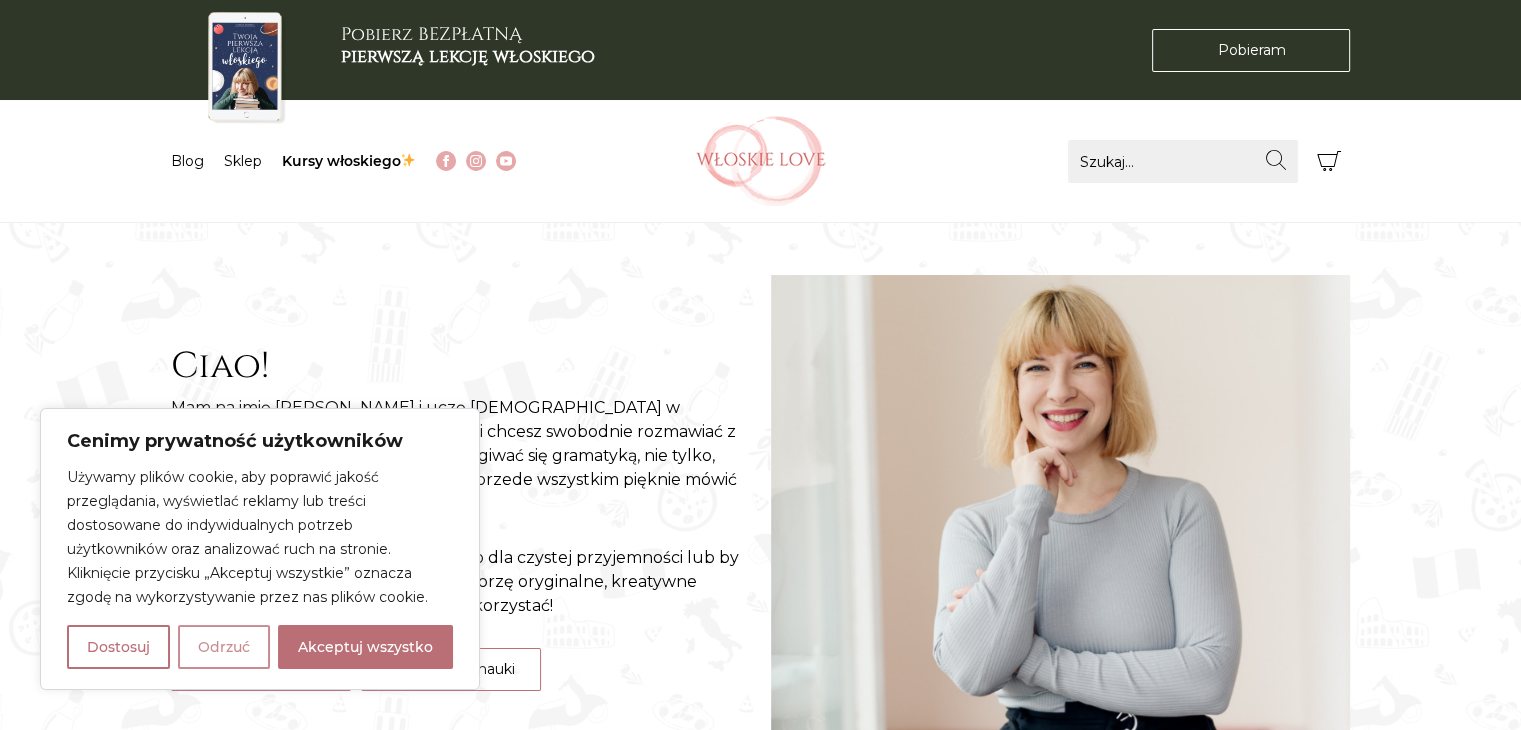 click on "Odrzuć" at bounding box center (224, 647) 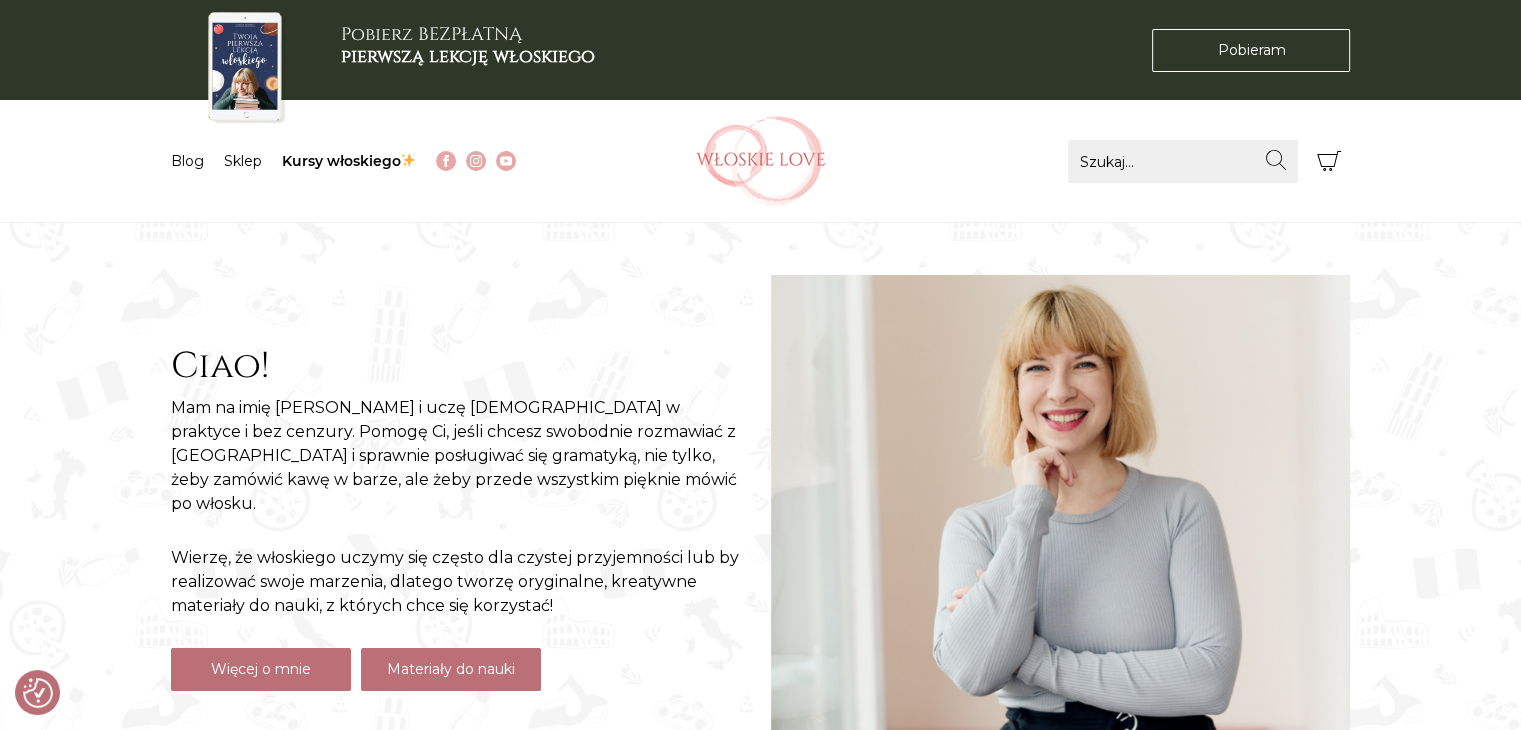 click on "Materiały do nauki" at bounding box center (451, 669) 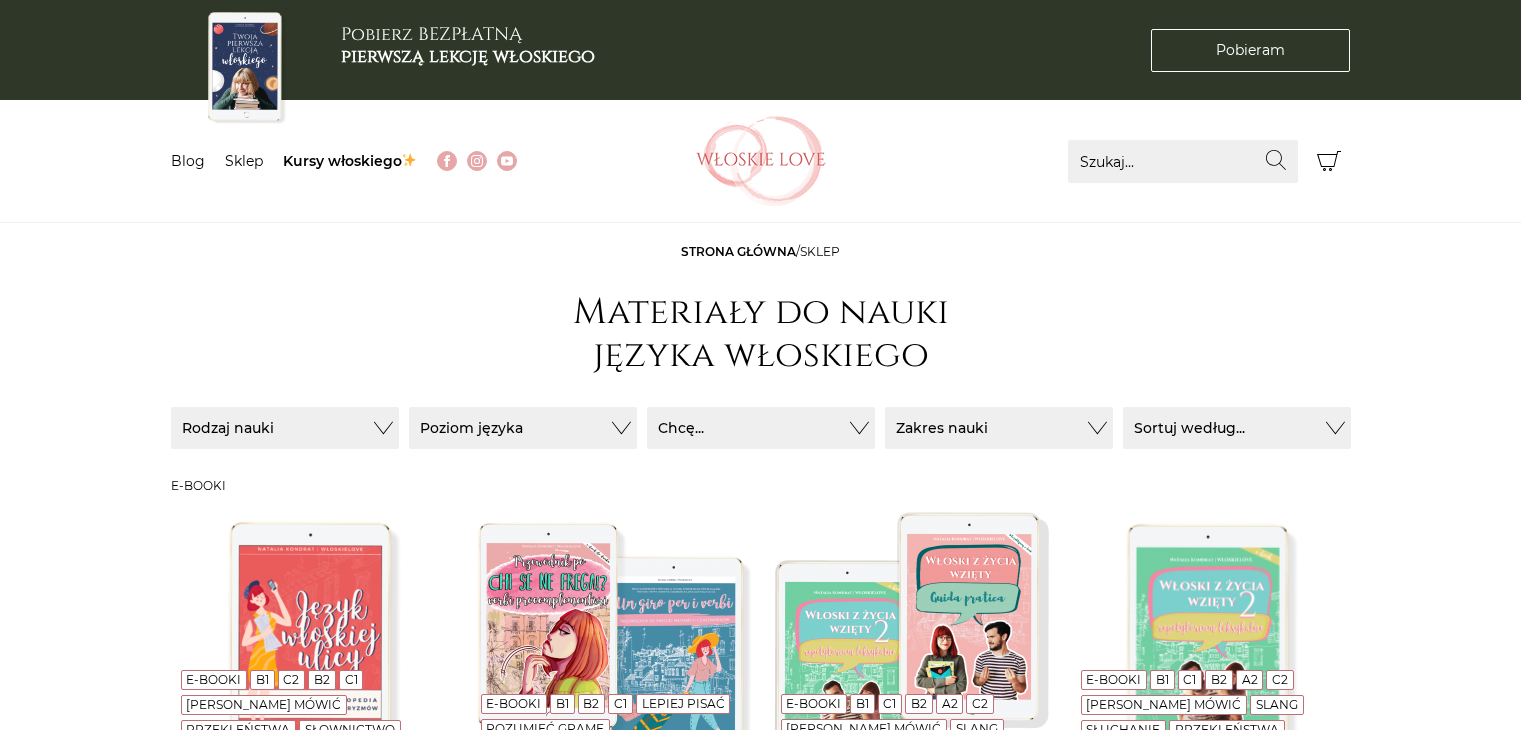 scroll, scrollTop: 0, scrollLeft: 0, axis: both 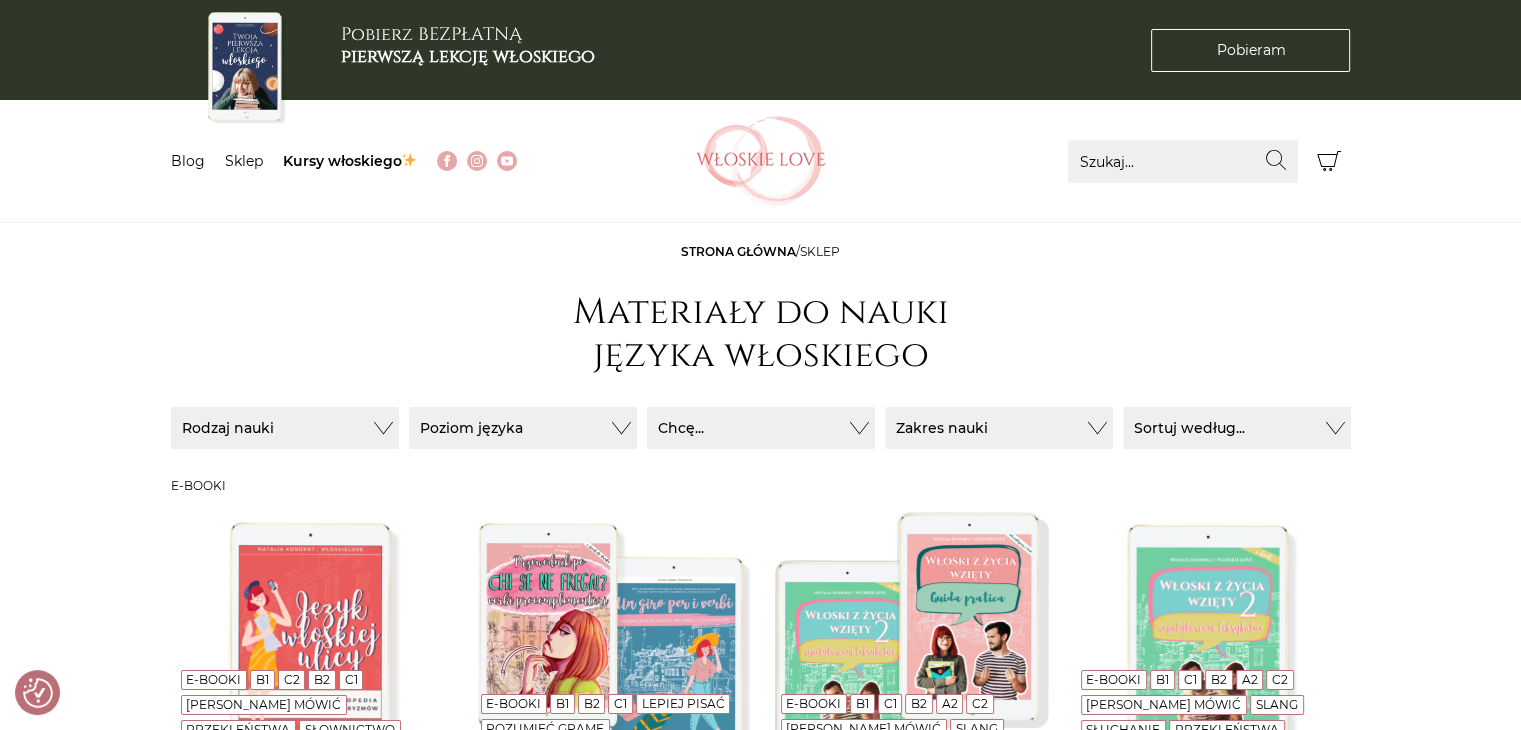 drag, startPoint x: 1530, startPoint y: 53, endPoint x: 1535, endPoint y: -33, distance: 86.145226 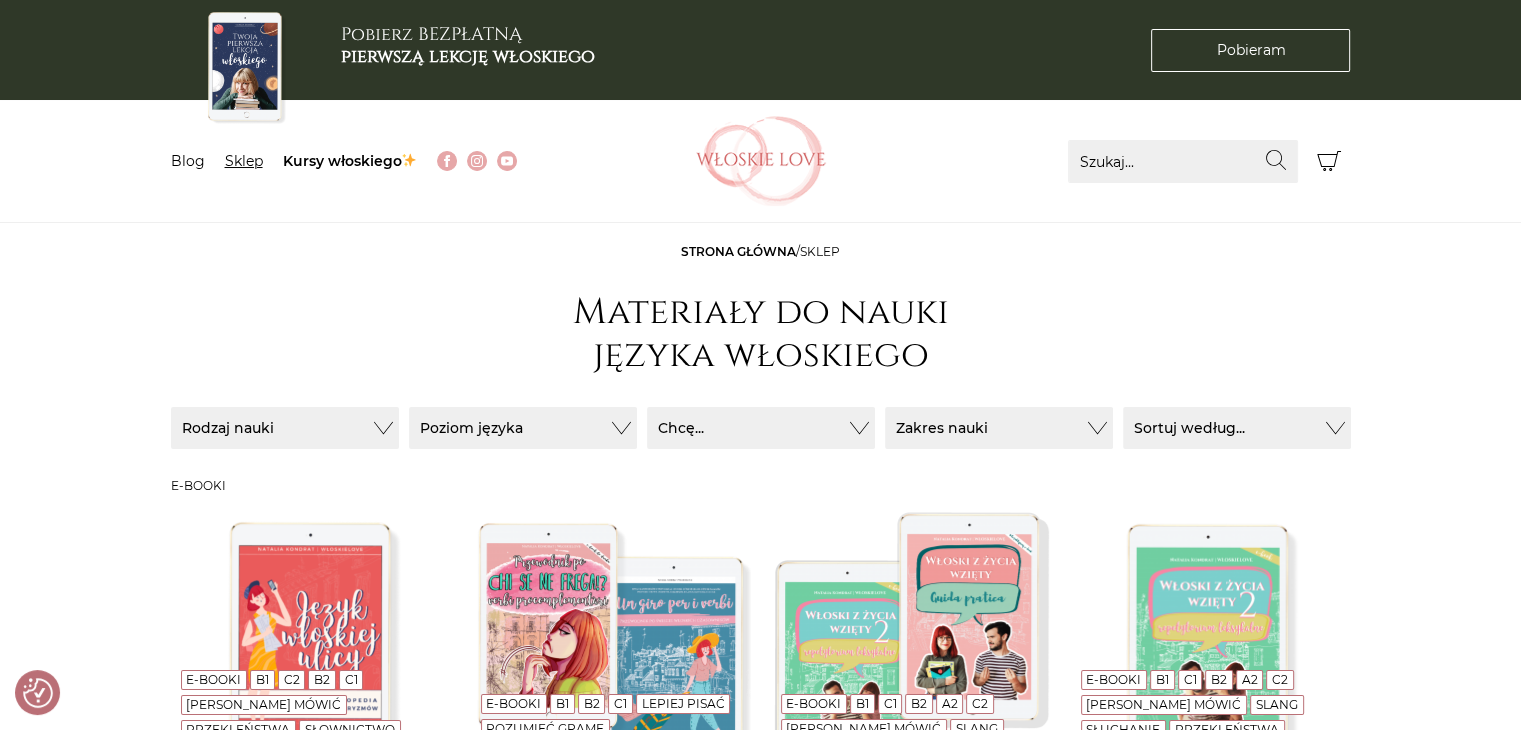 click on "Sklep" at bounding box center [244, 161] 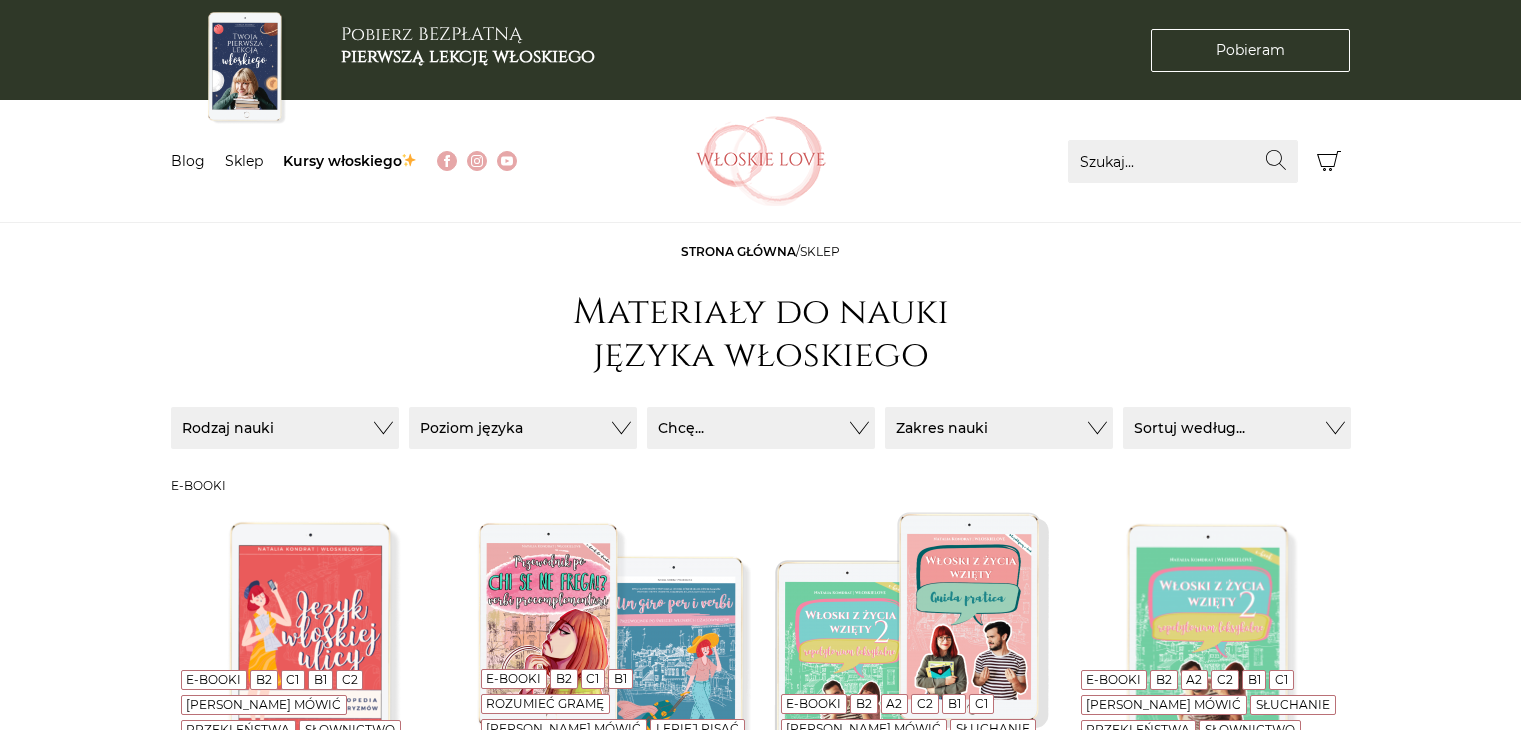 scroll, scrollTop: 0, scrollLeft: 0, axis: both 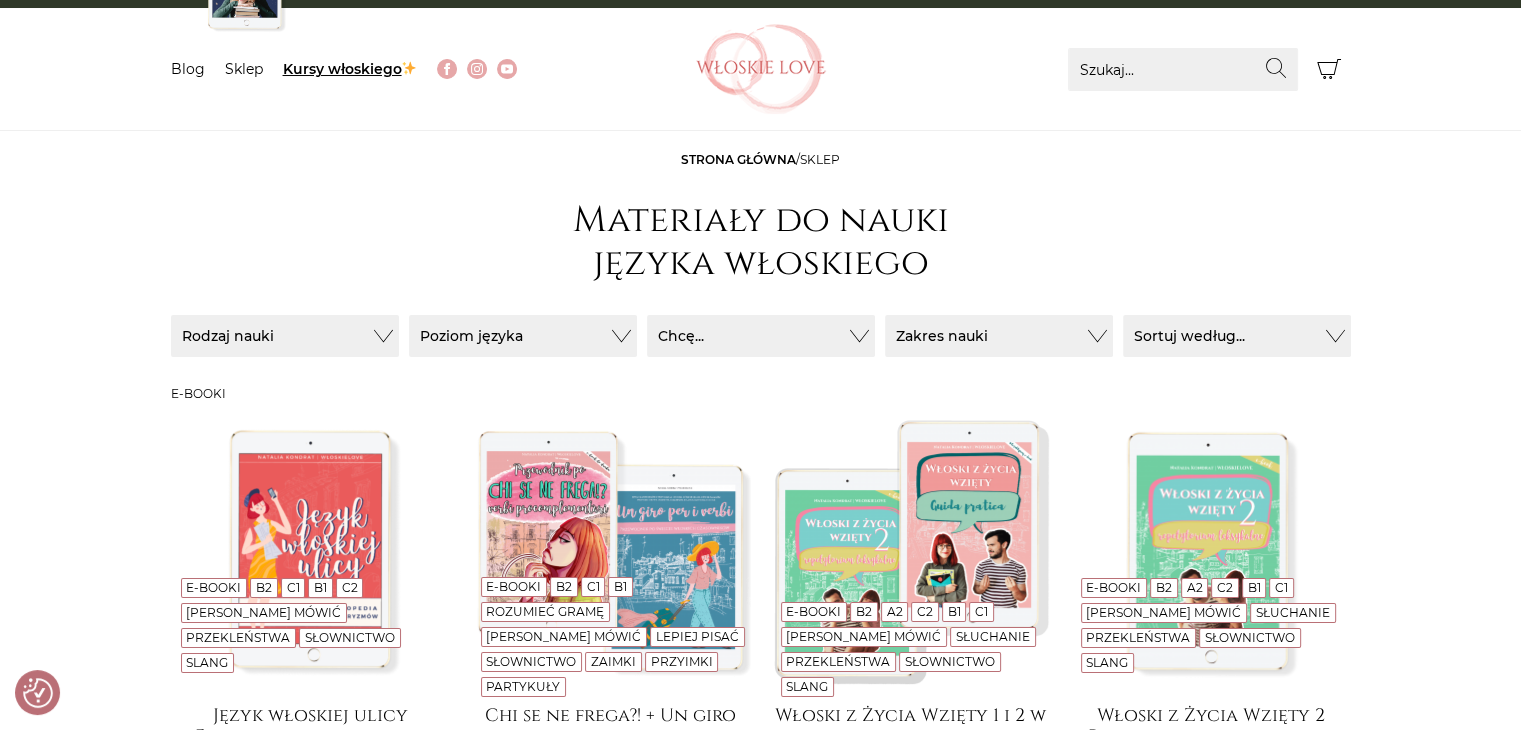 click on "Kursy włoskiego" at bounding box center [350, 69] 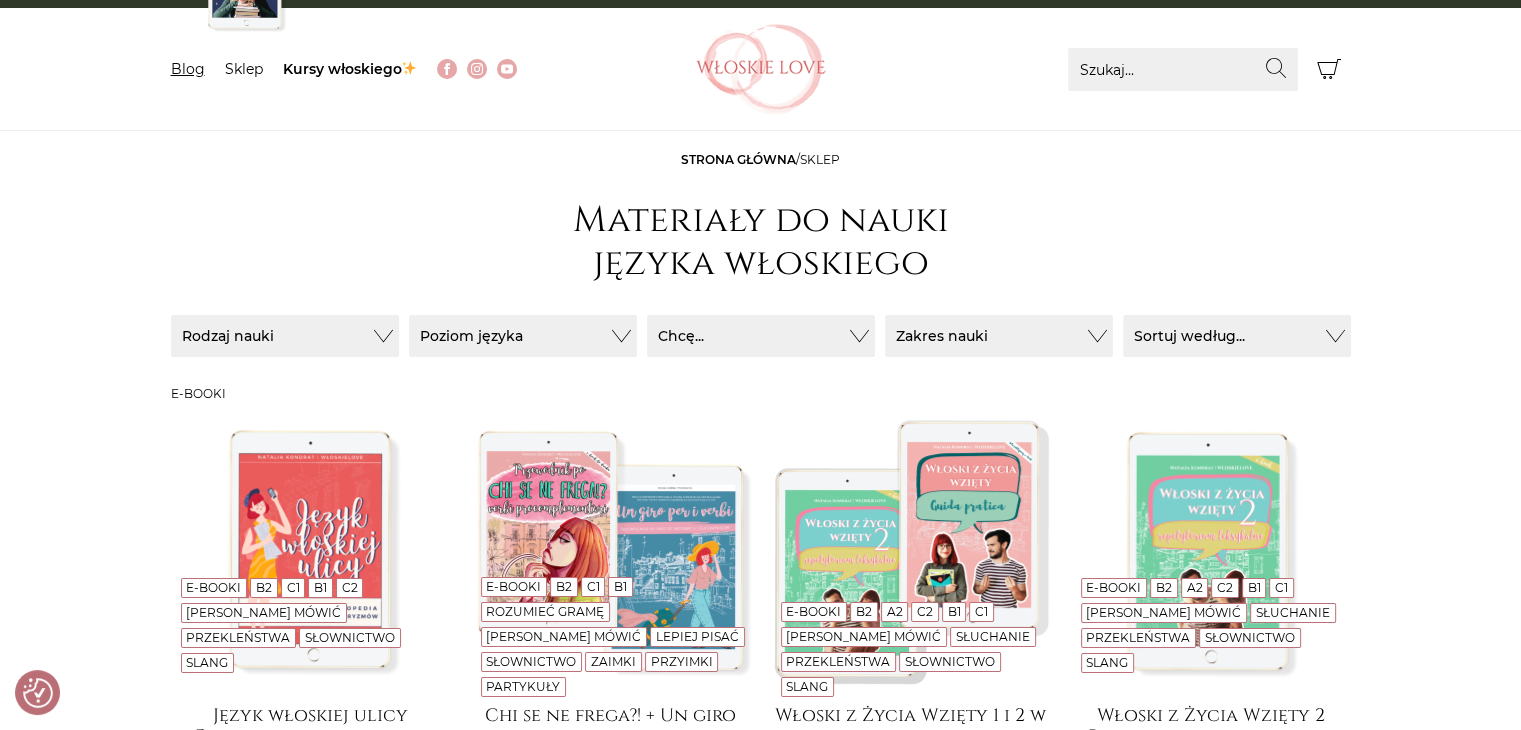 click on "Blog" at bounding box center (188, 69) 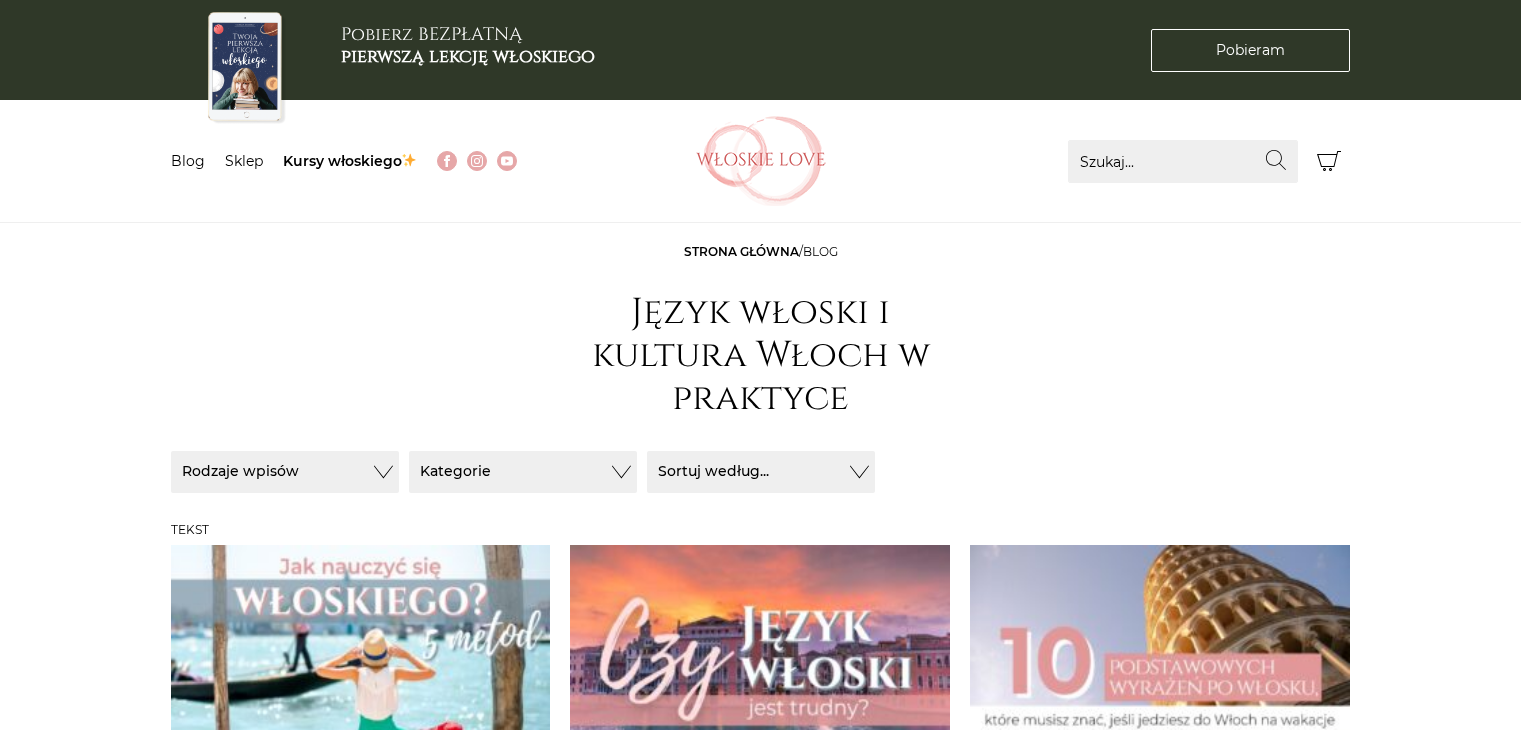 scroll, scrollTop: 0, scrollLeft: 0, axis: both 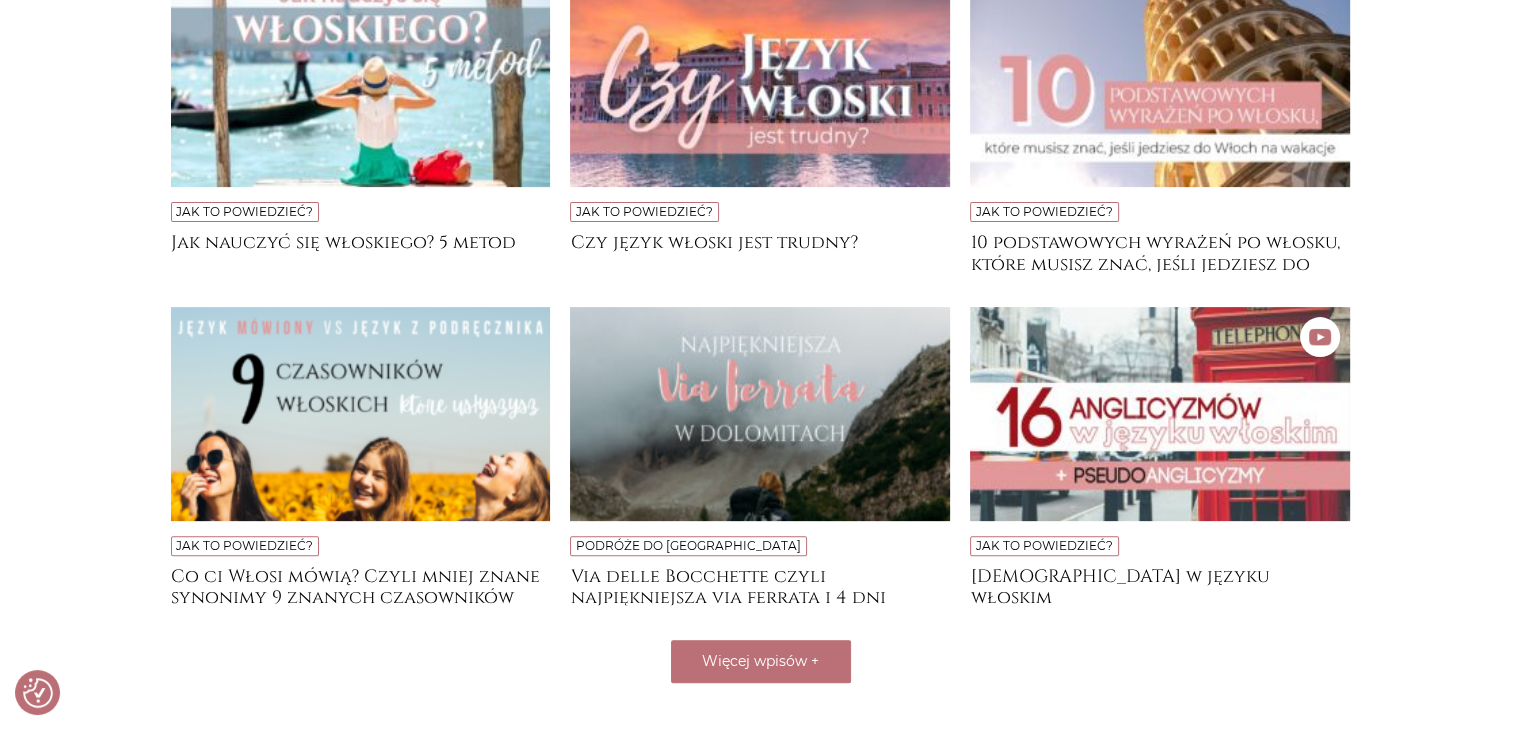 click at bounding box center [760, 414] 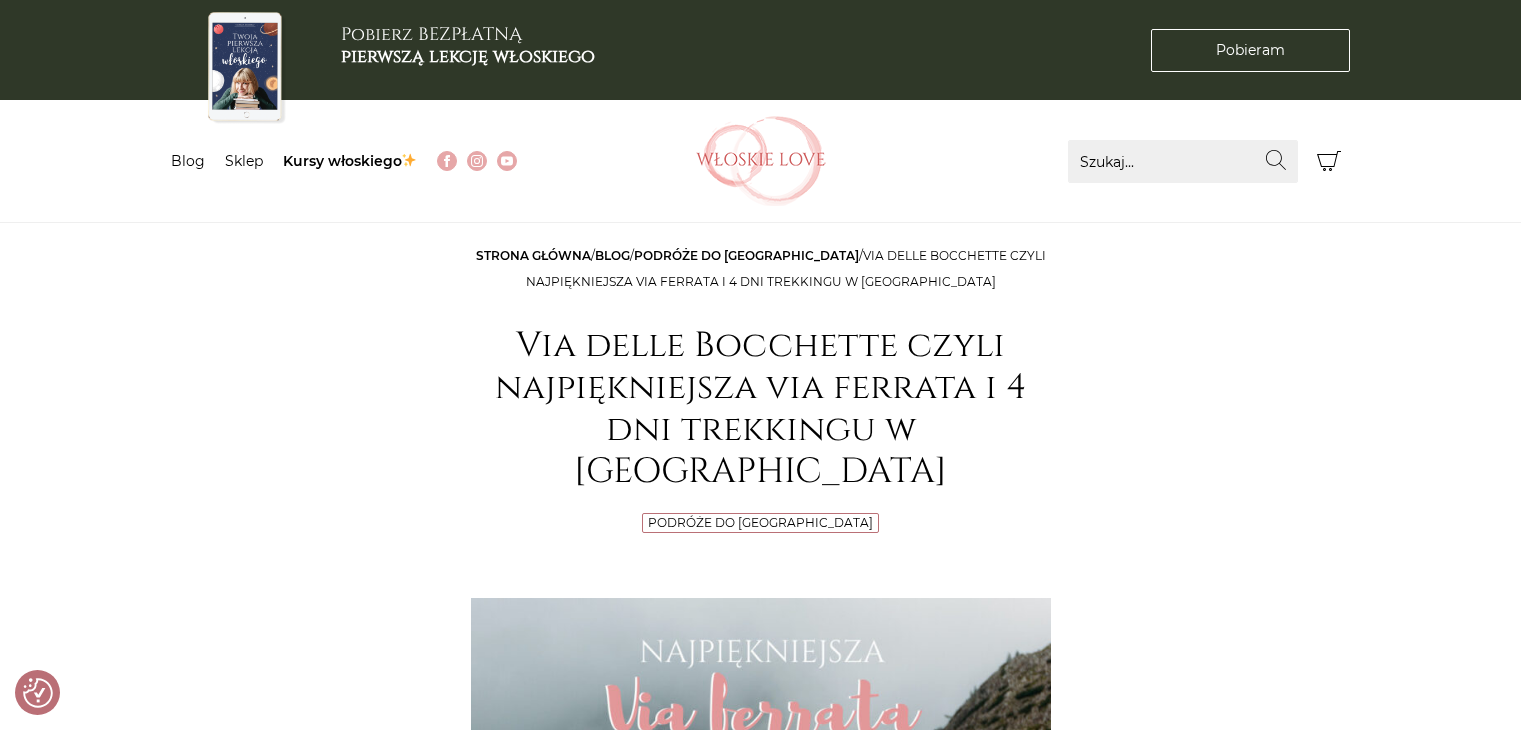 scroll, scrollTop: 0, scrollLeft: 0, axis: both 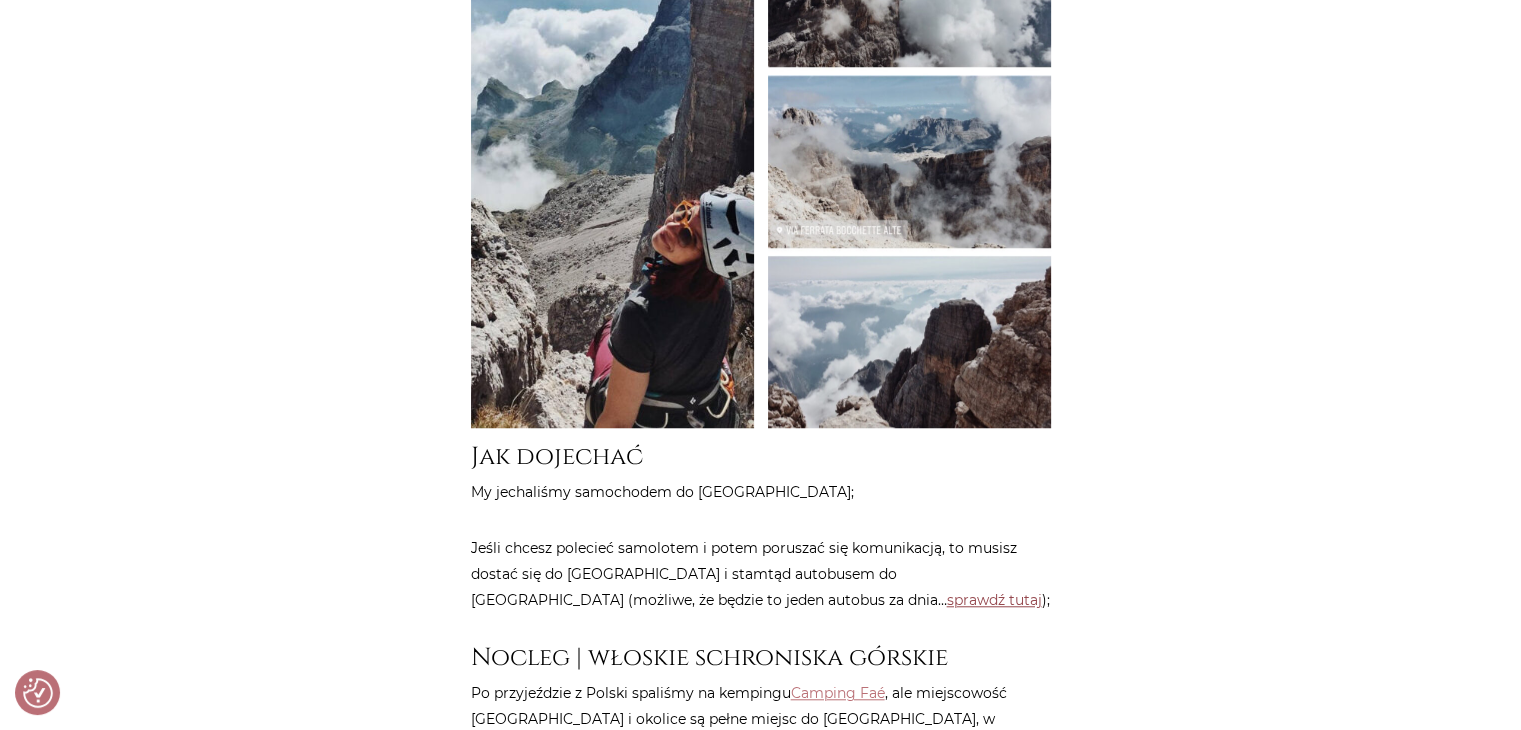 click on "sprawdź tutaj" at bounding box center [994, 600] 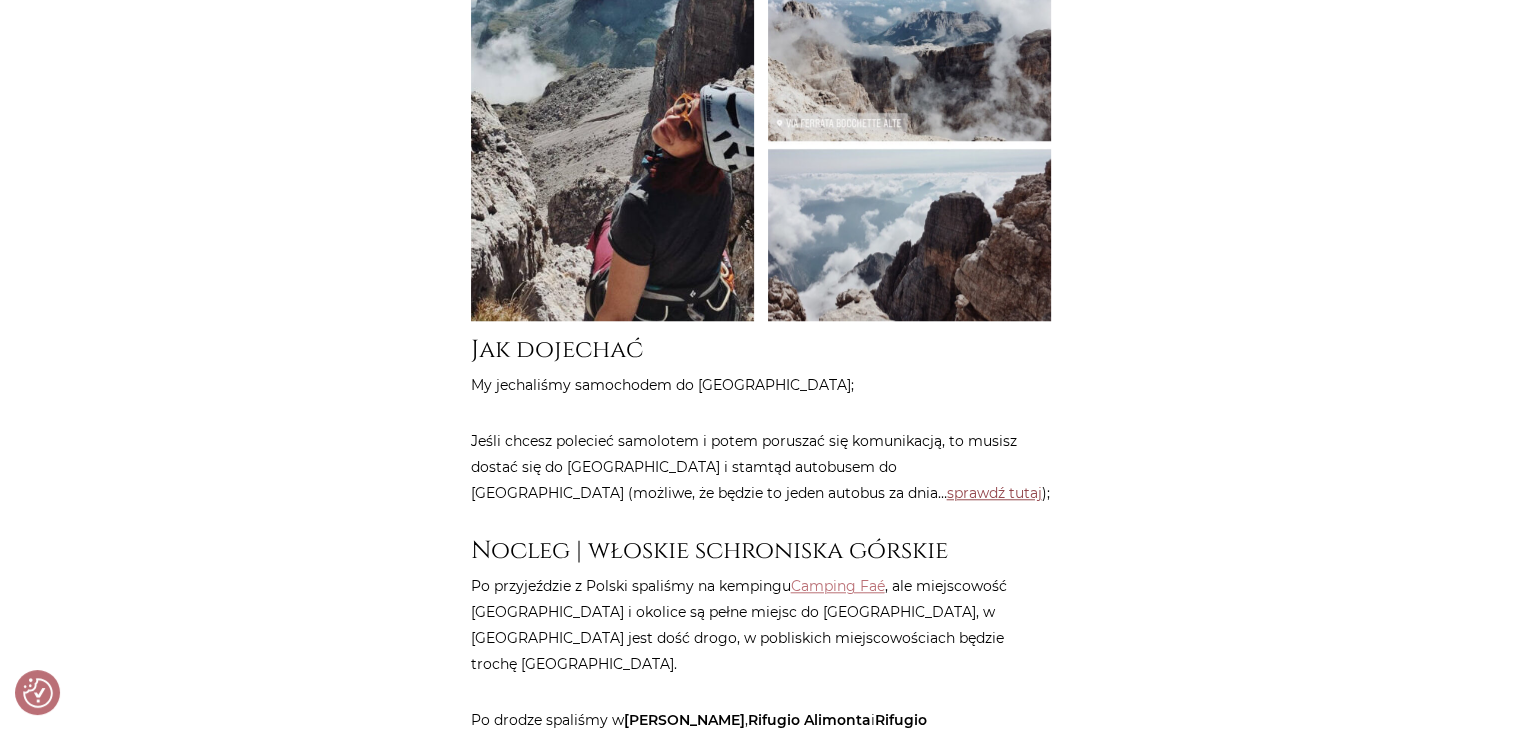 scroll, scrollTop: 1704, scrollLeft: 0, axis: vertical 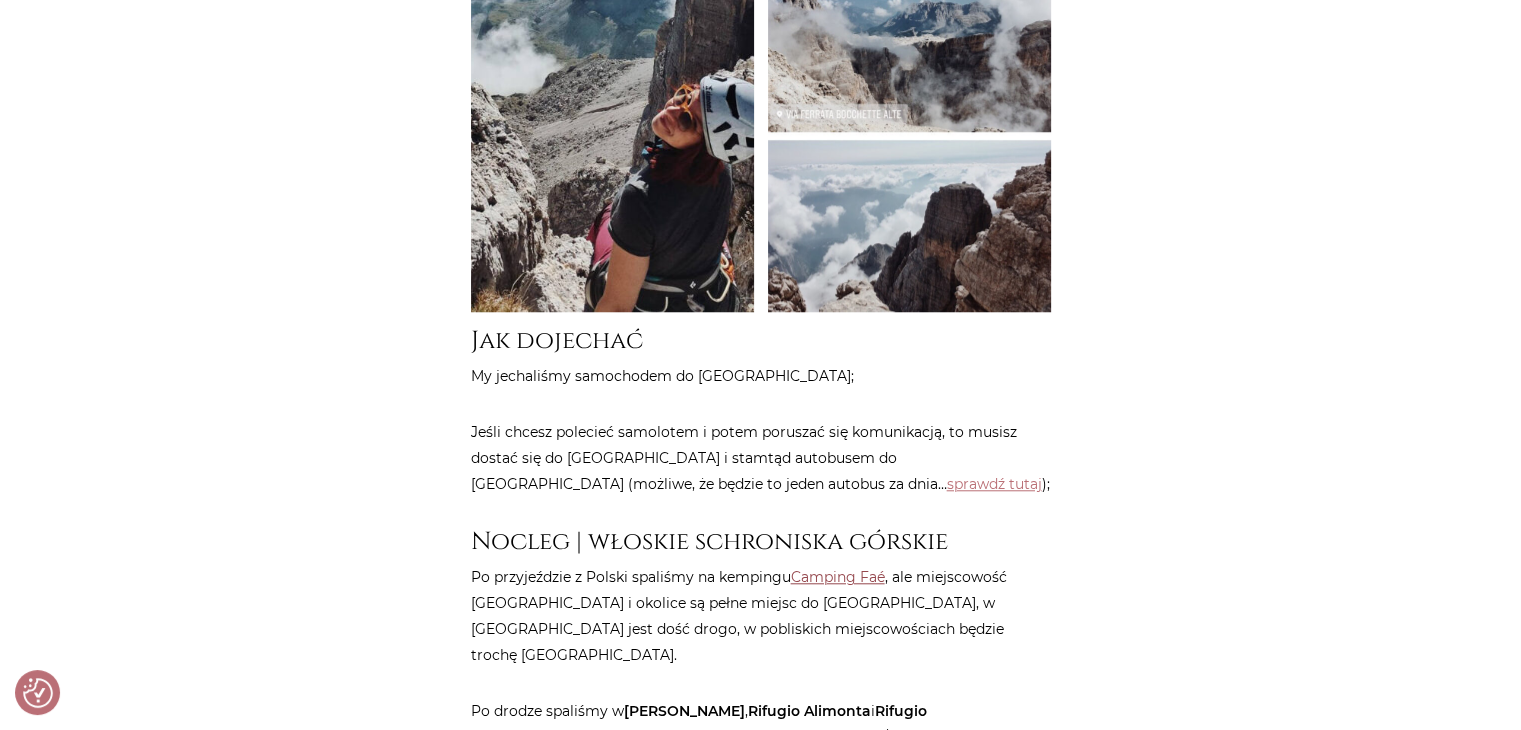 click on "Camping Faé" at bounding box center (838, 577) 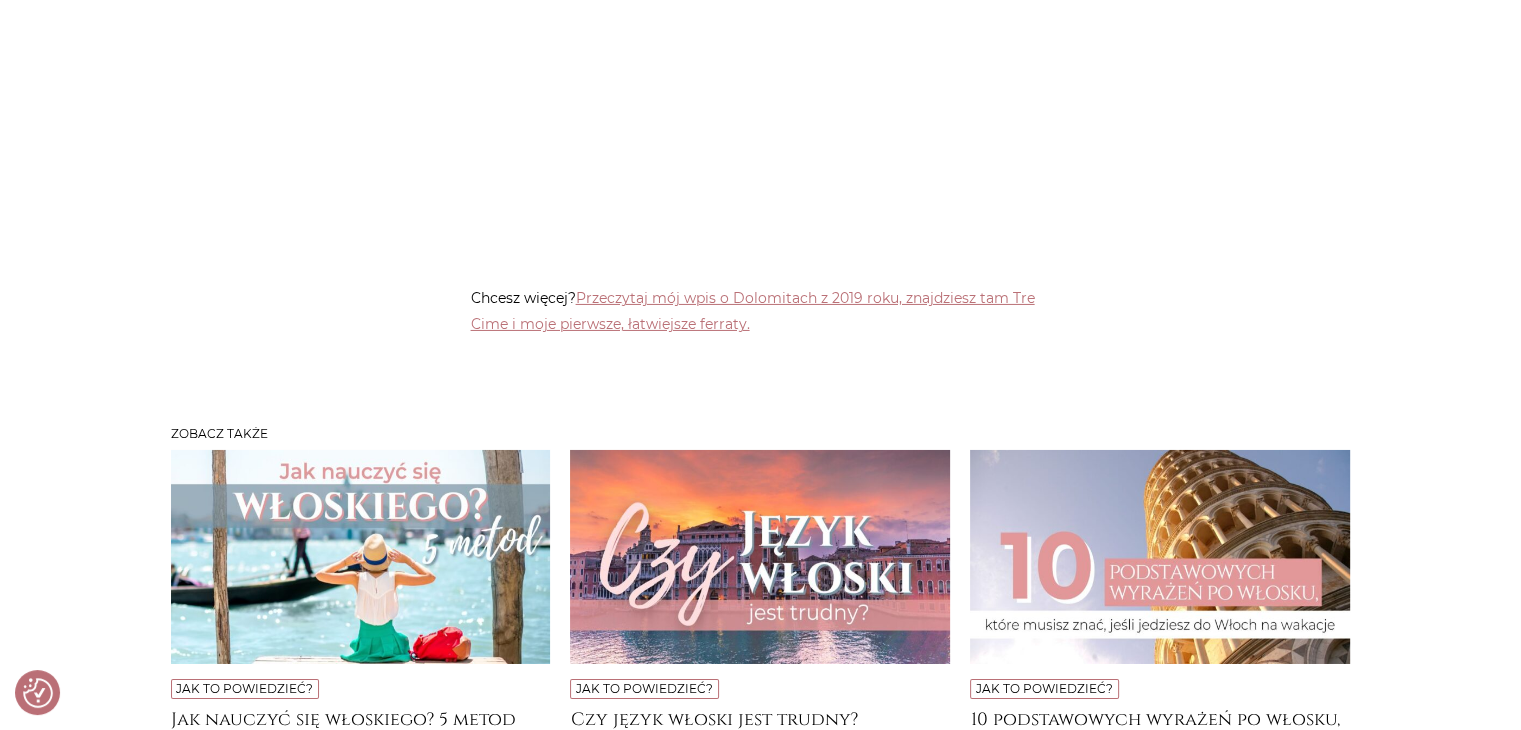 scroll, scrollTop: 6819, scrollLeft: 0, axis: vertical 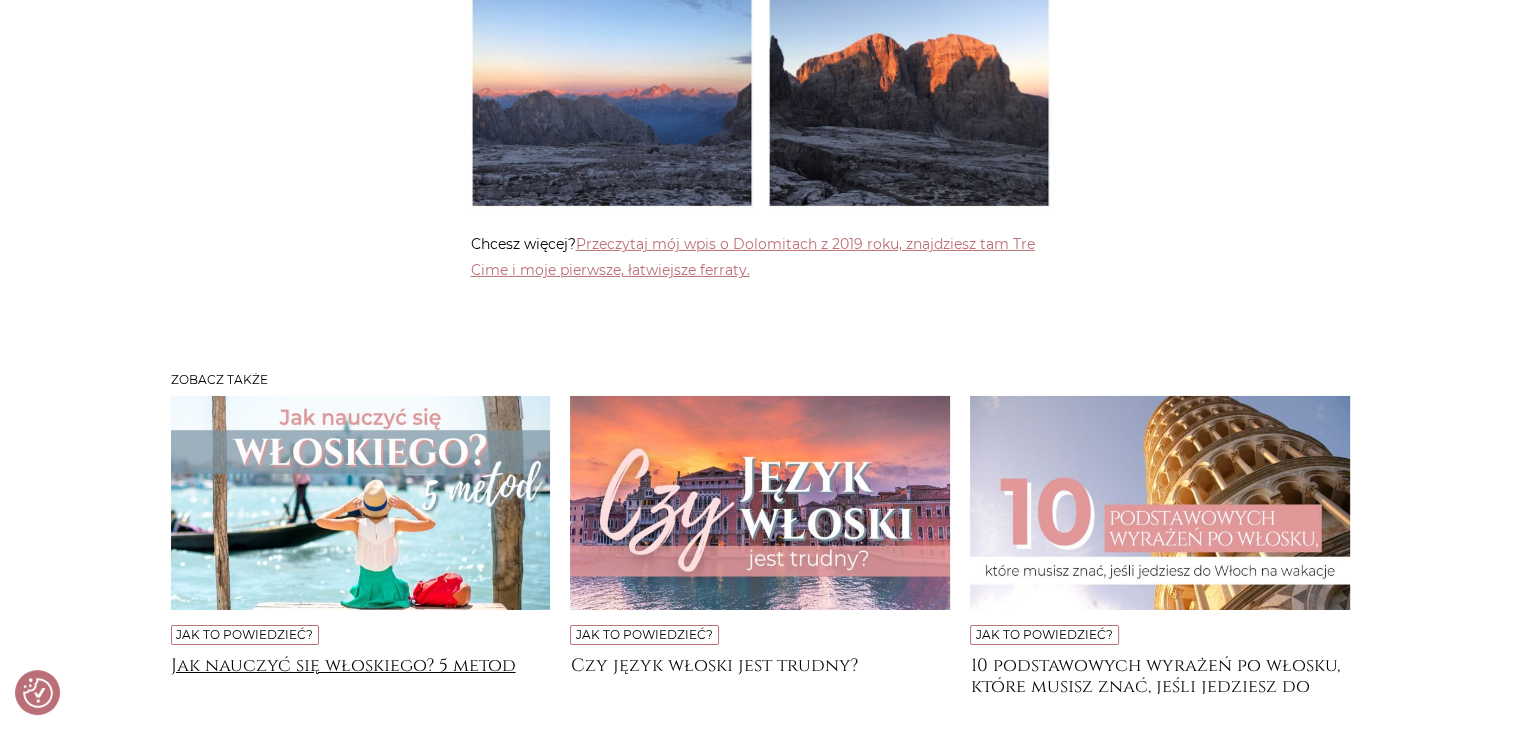 click on "Jak nauczyć się włoskiego? 5 metod" at bounding box center (361, 675) 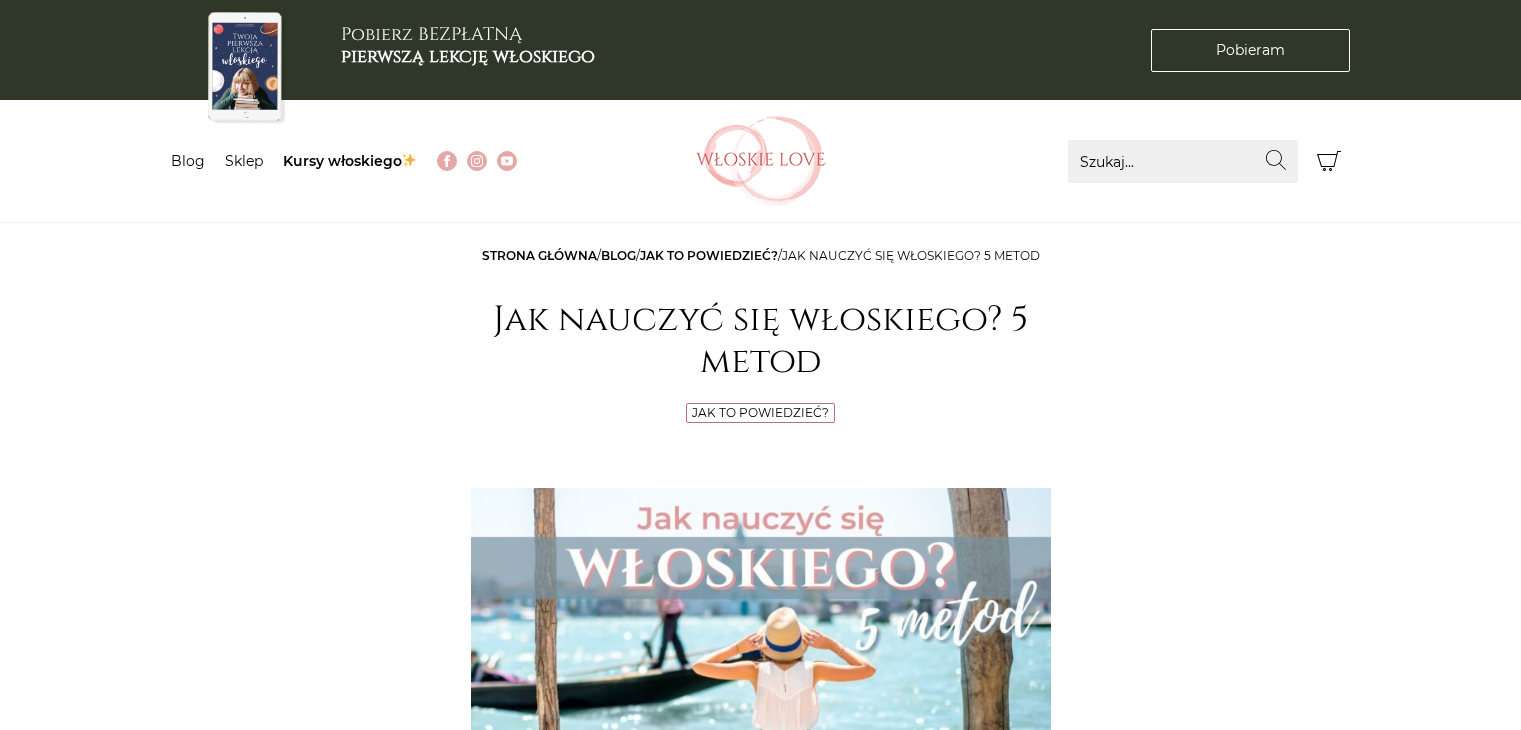 scroll, scrollTop: 0, scrollLeft: 0, axis: both 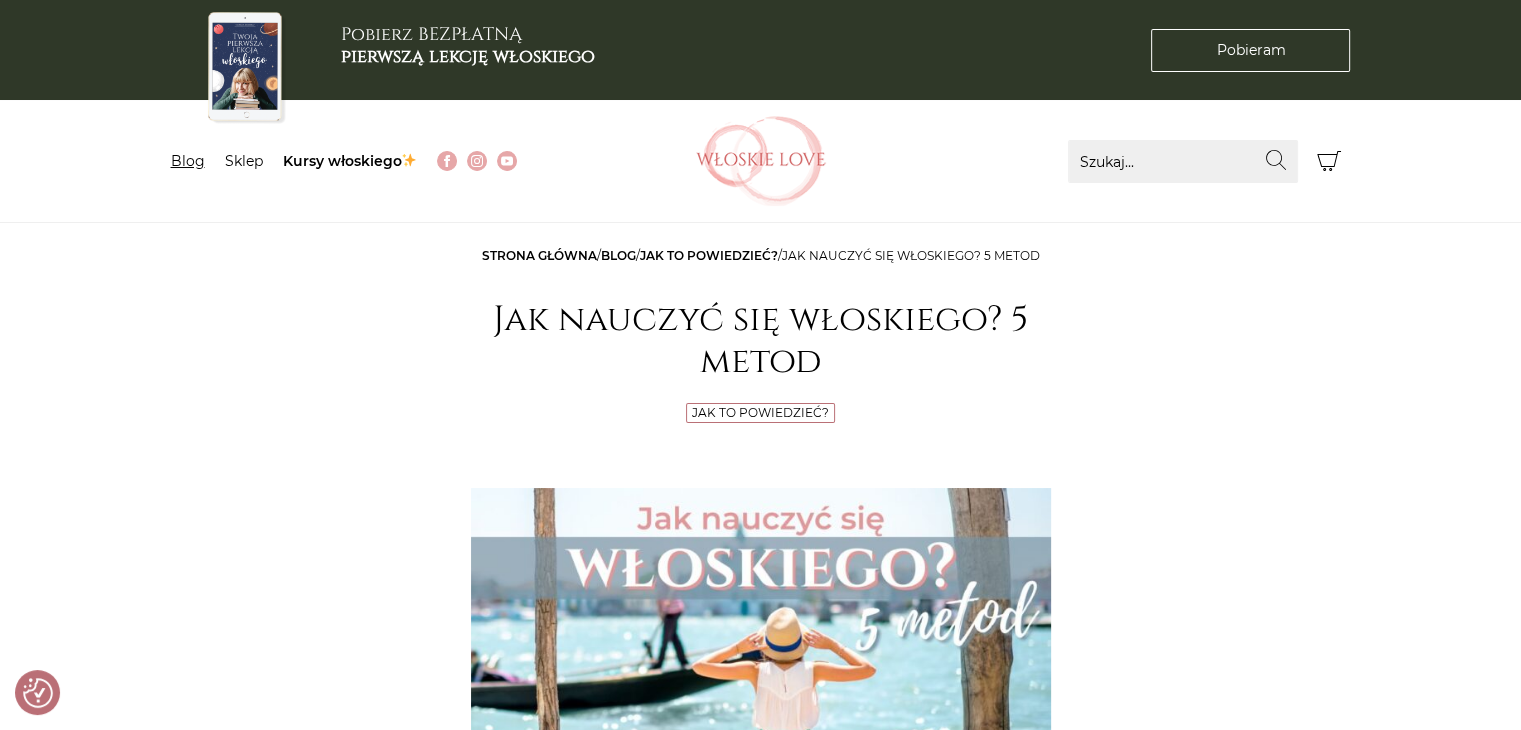 click on "Blog" at bounding box center [188, 161] 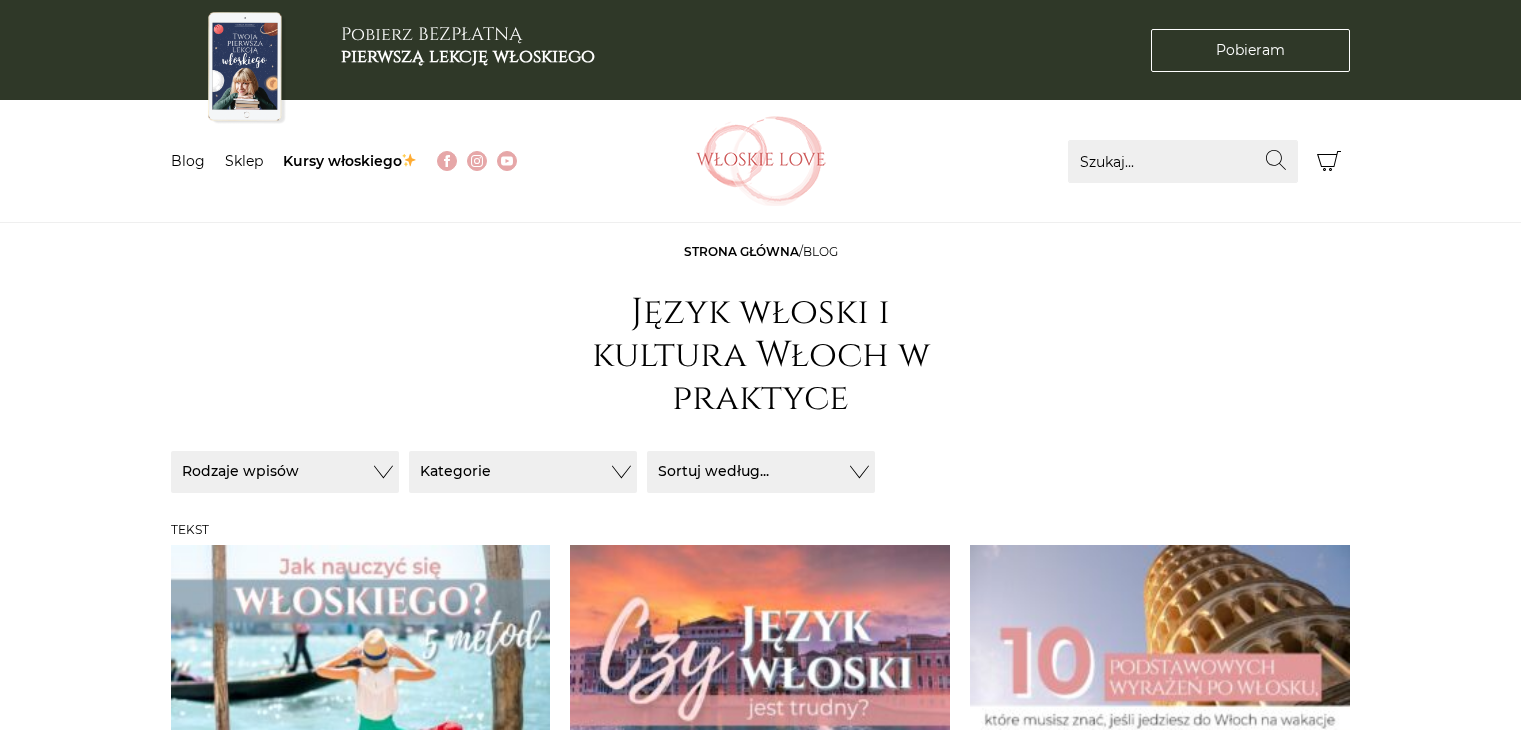 scroll, scrollTop: 0, scrollLeft: 0, axis: both 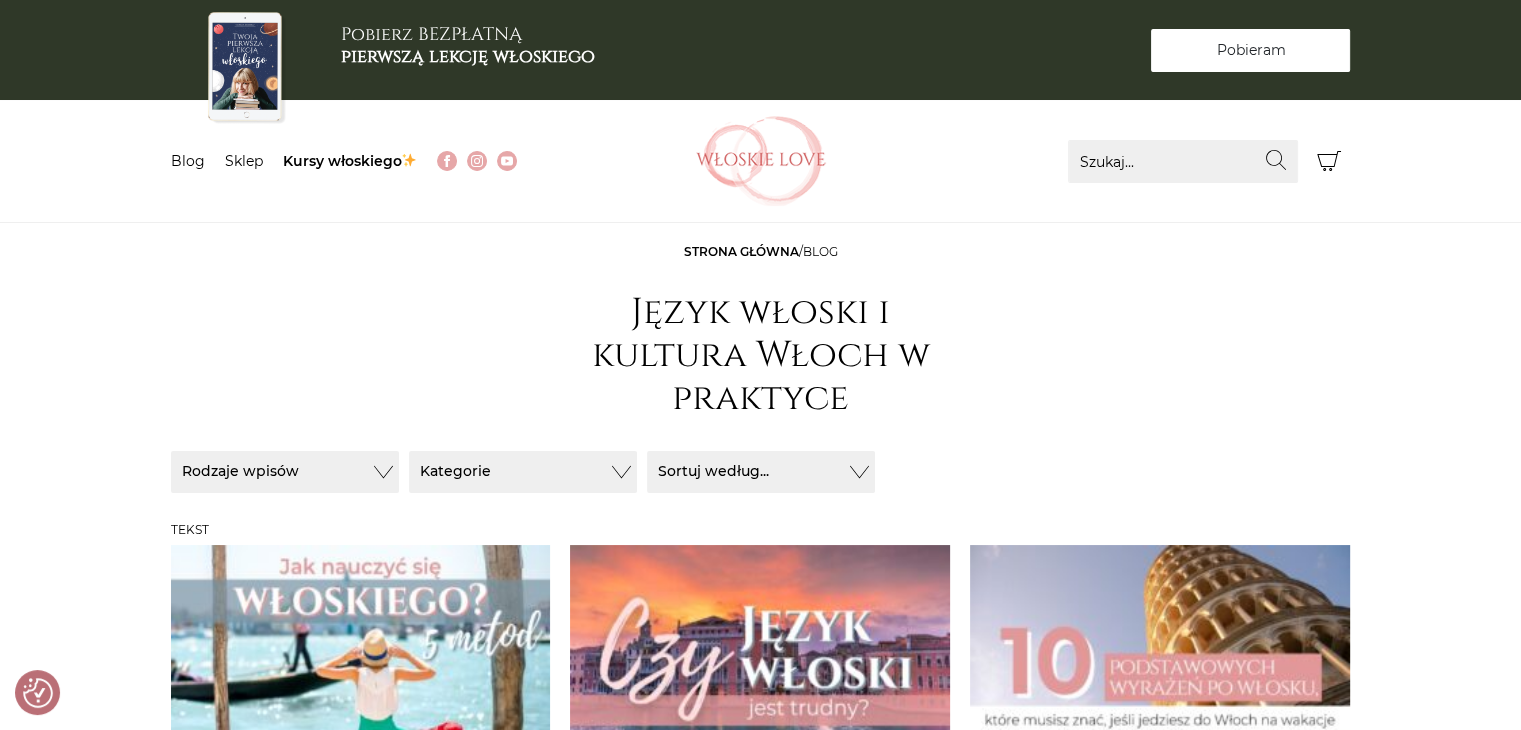 click on "Pobieram" at bounding box center [1250, 50] 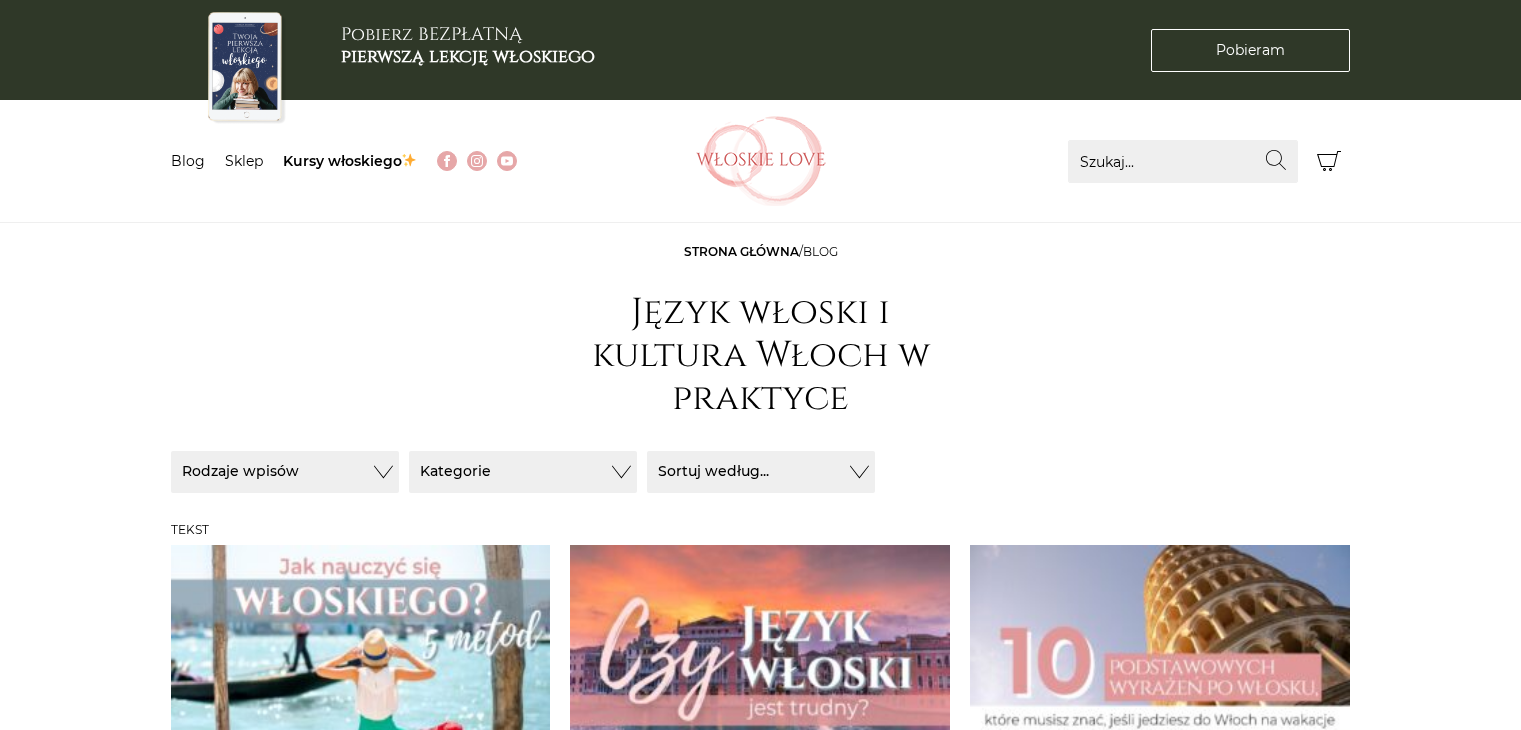 scroll, scrollTop: 0, scrollLeft: 0, axis: both 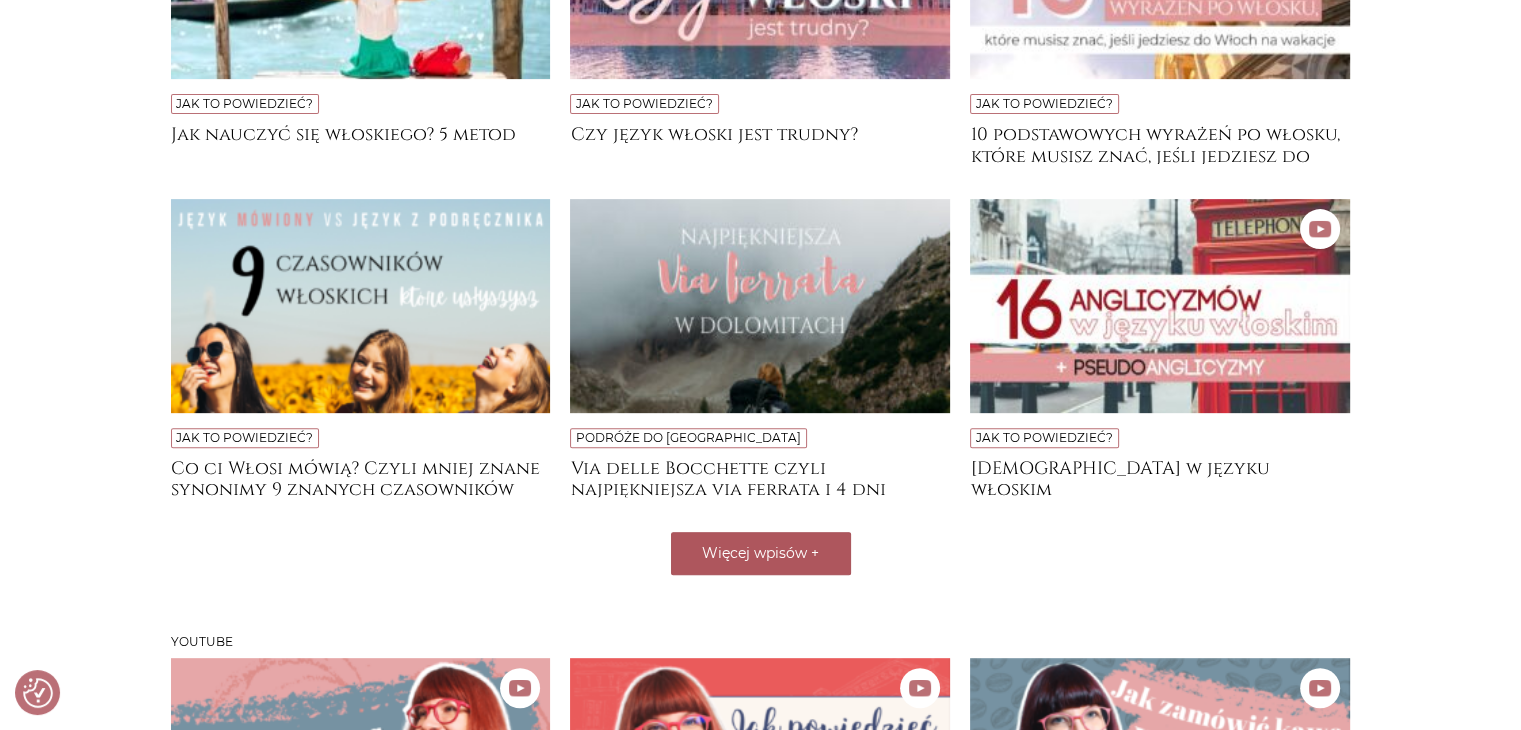 click on "Więcej wpisów   +" at bounding box center (761, 553) 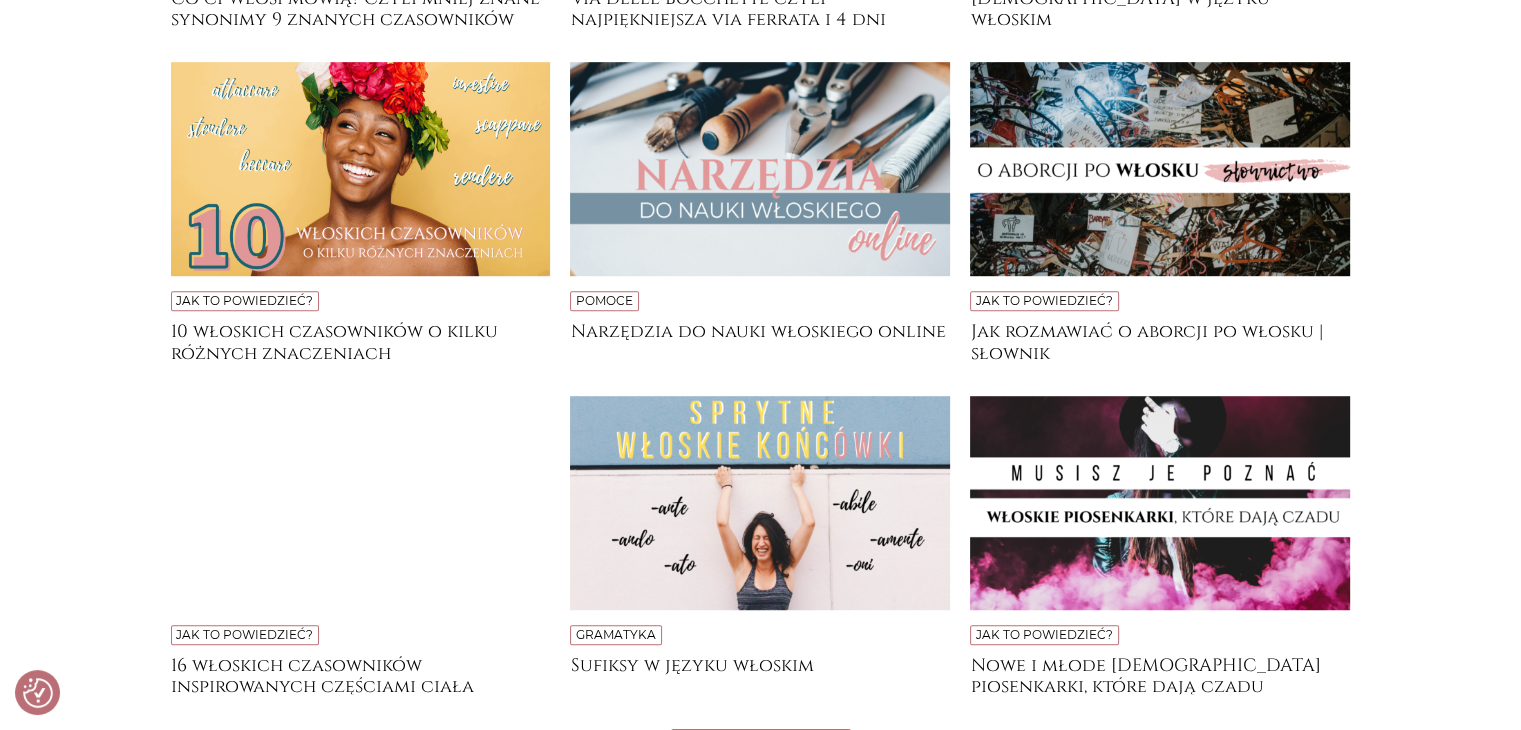 scroll, scrollTop: 1143, scrollLeft: 0, axis: vertical 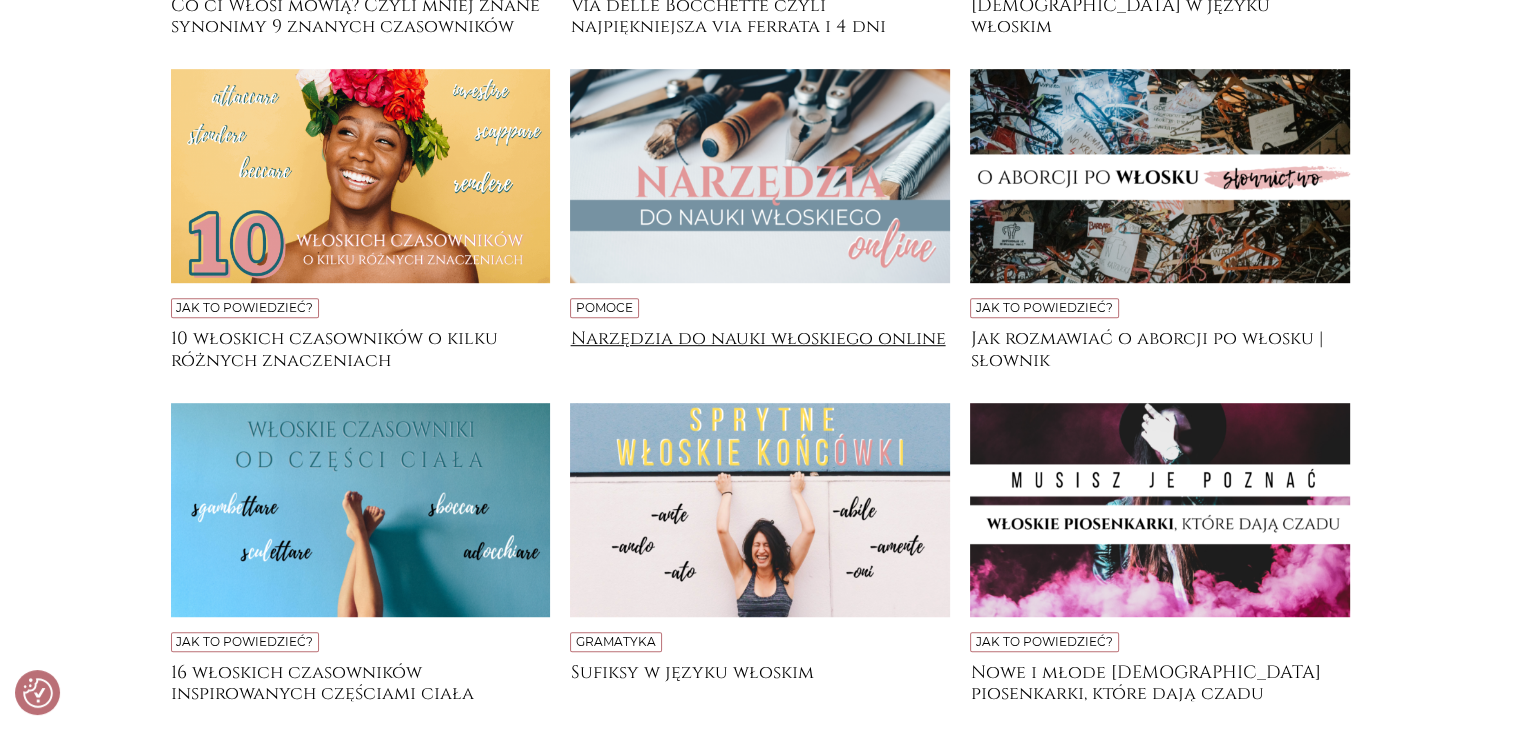 click on "Narzędzia do nauki włoskiego online" at bounding box center (760, 348) 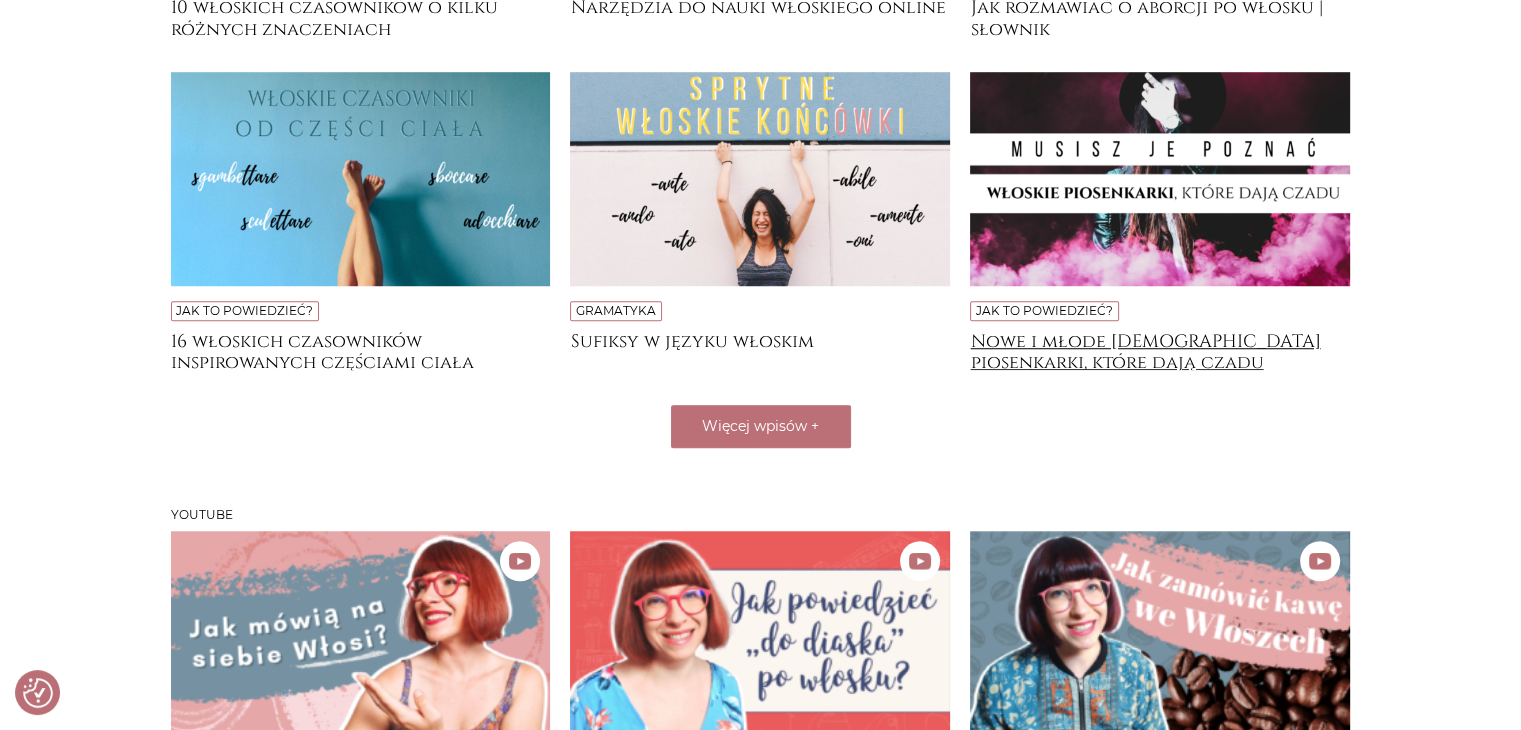 scroll, scrollTop: 1643, scrollLeft: 0, axis: vertical 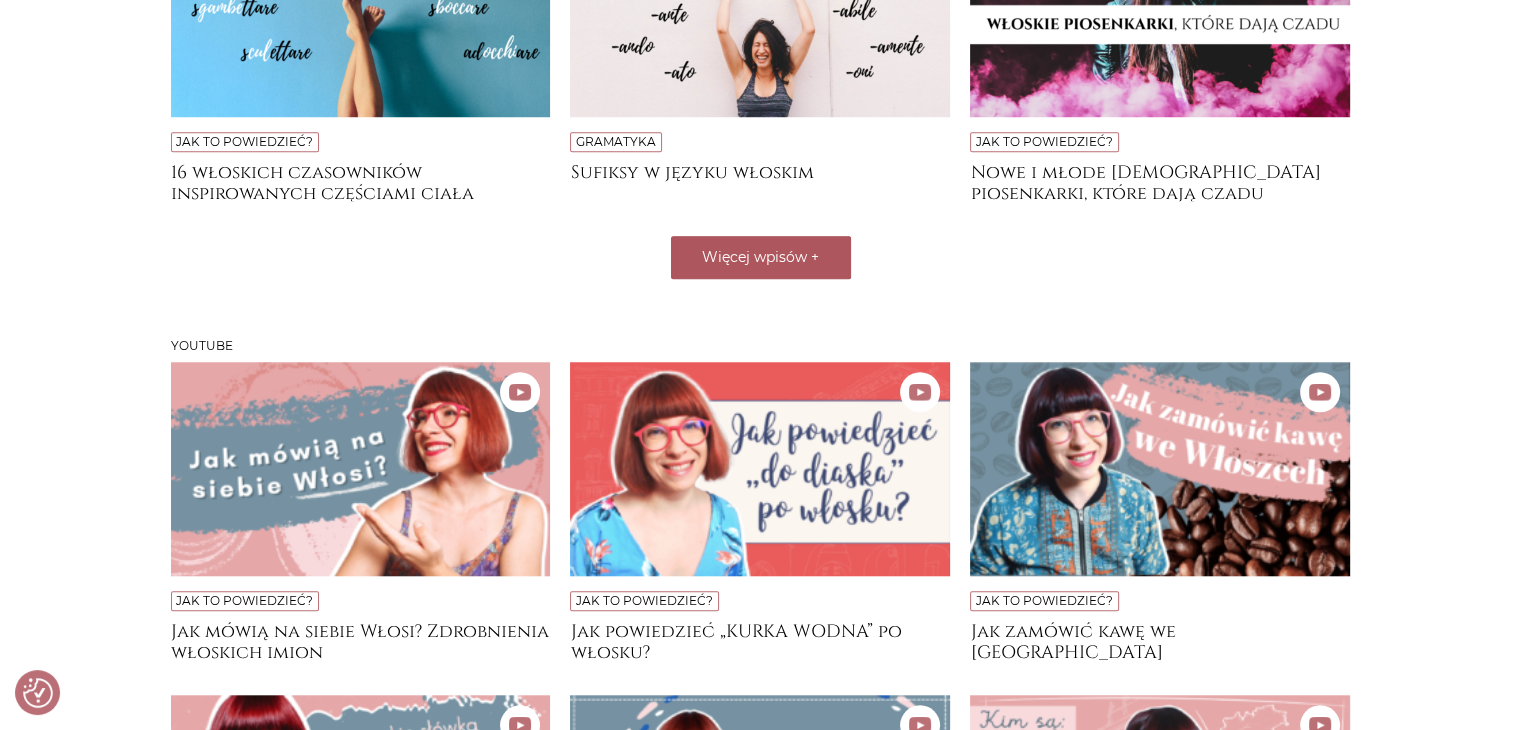 click on "Więcej wpisów" at bounding box center (754, 257) 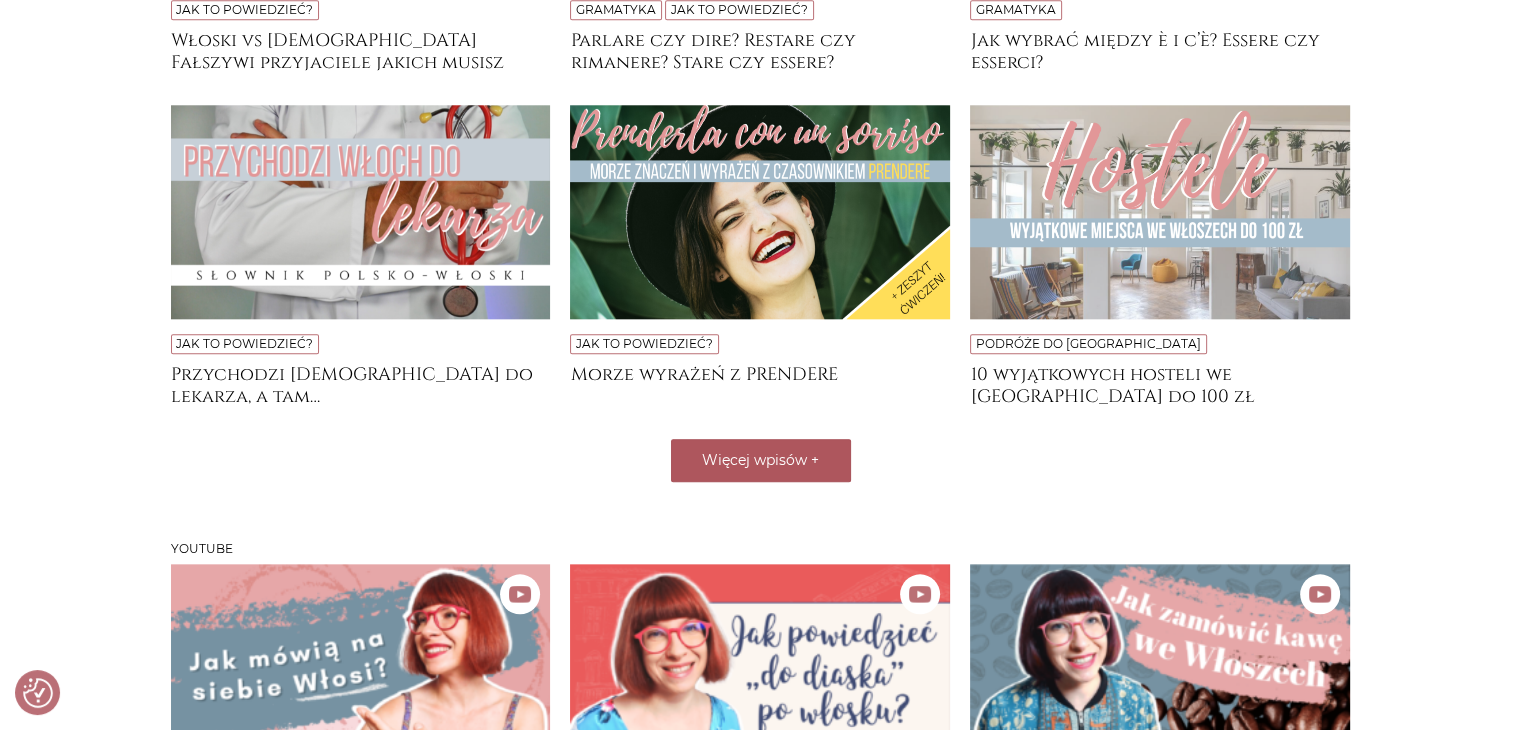 scroll, scrollTop: 2143, scrollLeft: 0, axis: vertical 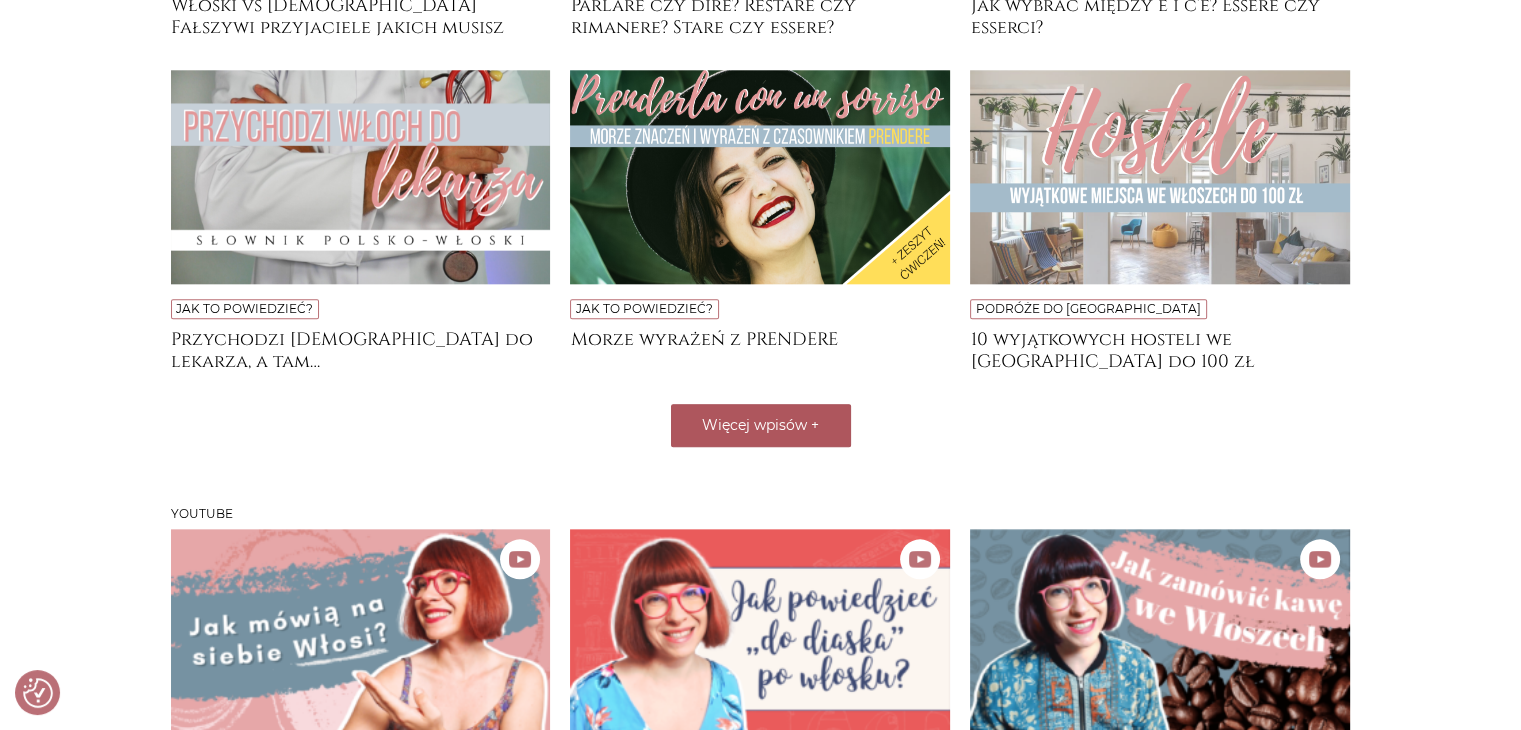 click on "Więcej wpisów   +" at bounding box center [761, 425] 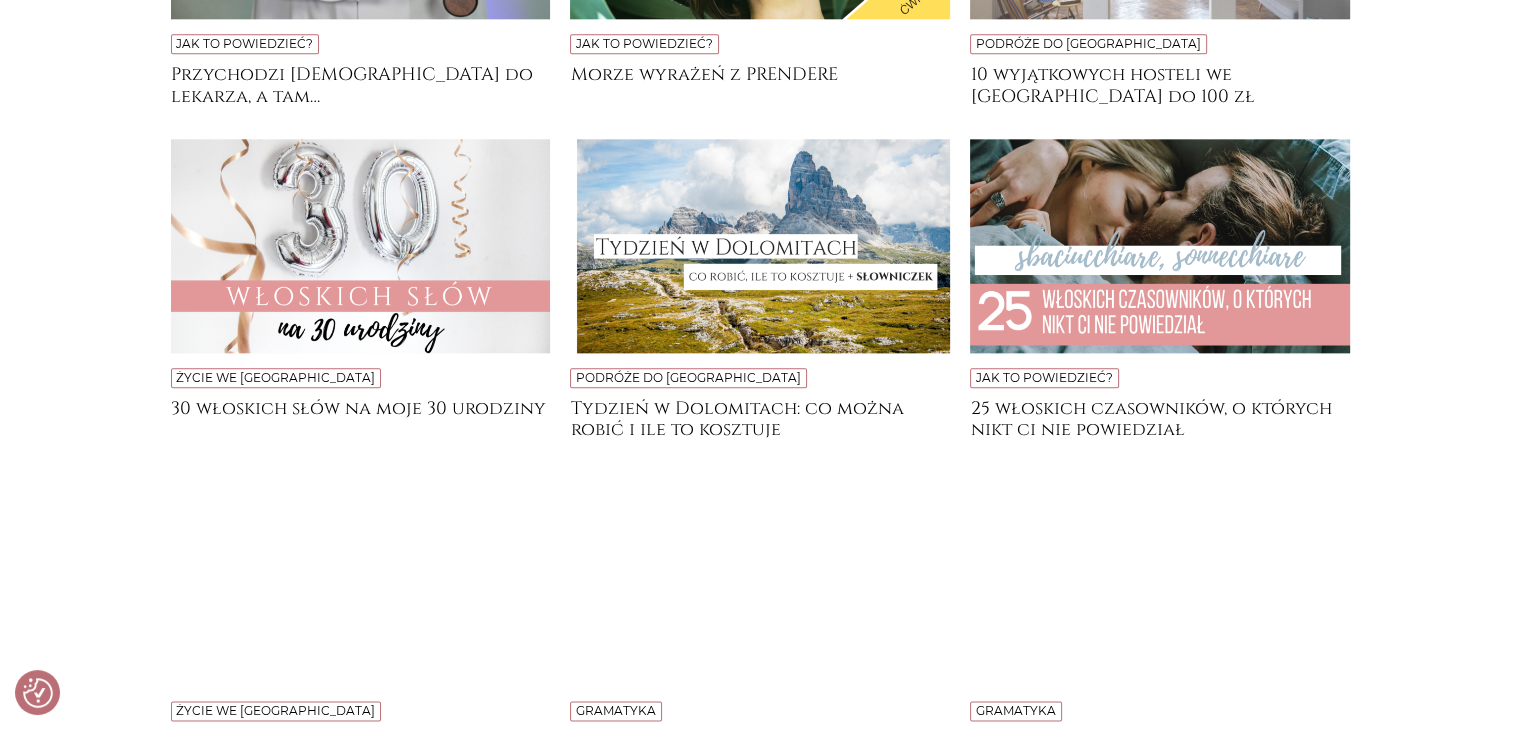 scroll, scrollTop: 2443, scrollLeft: 0, axis: vertical 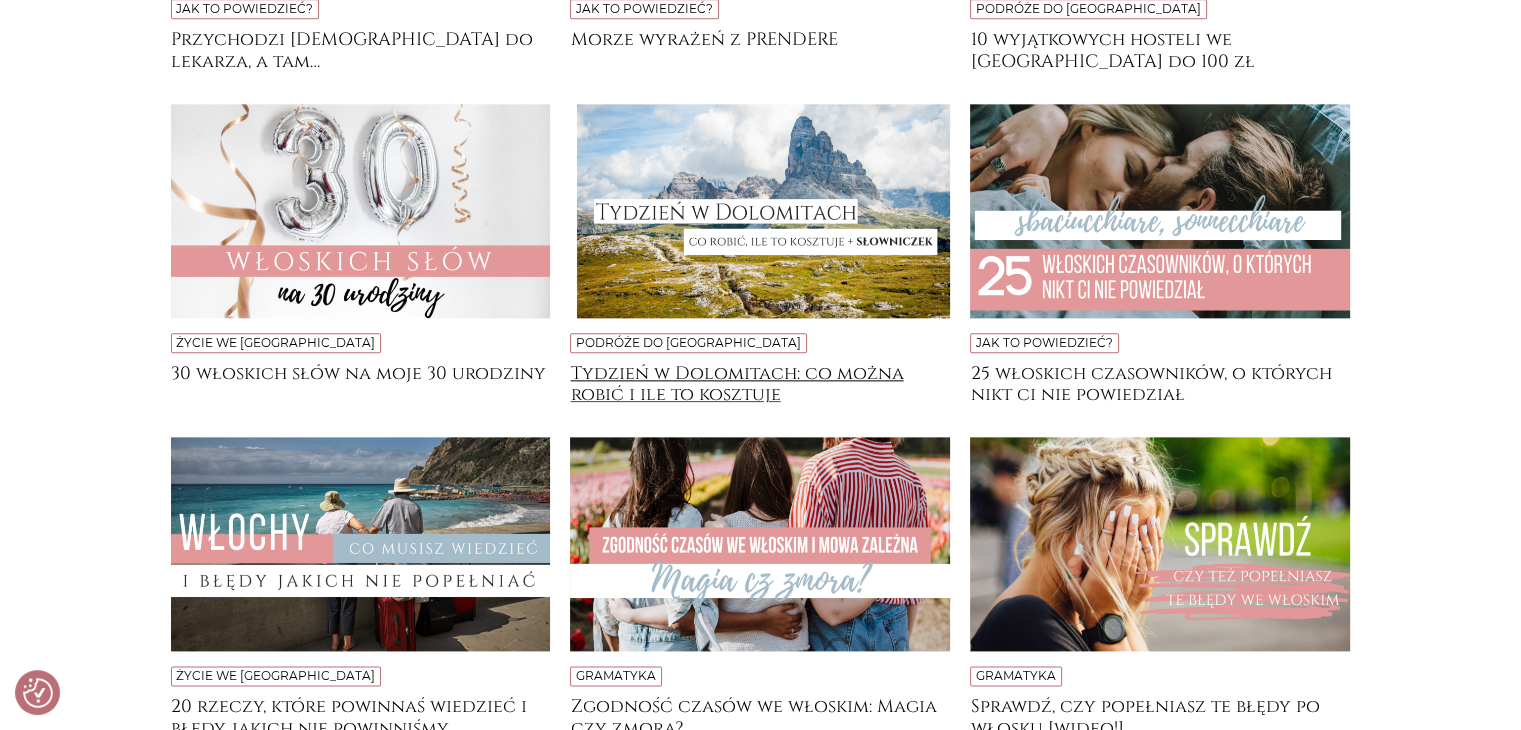 click on "Tydzień w Dolomitach: co można robić i ile to kosztuje" at bounding box center (760, 383) 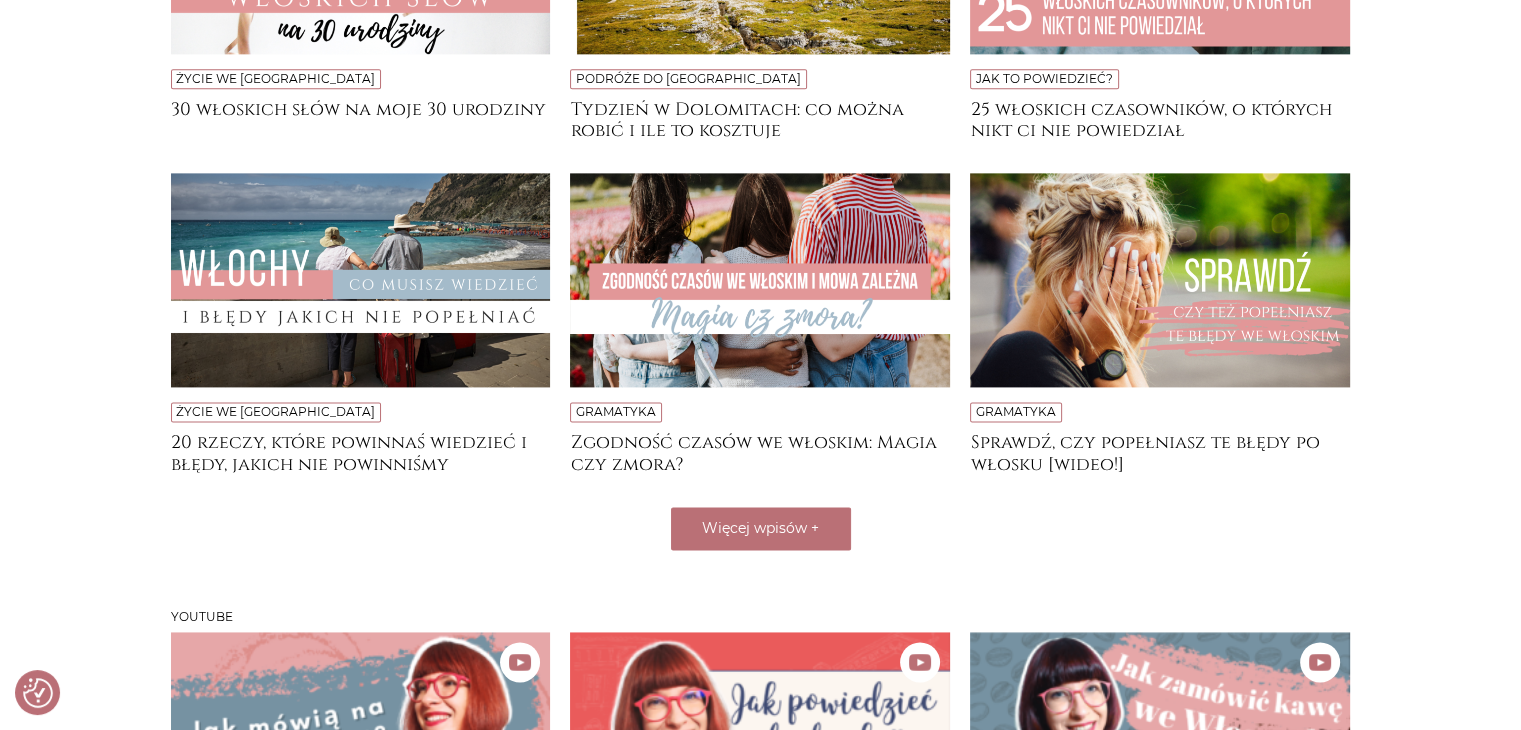scroll, scrollTop: 2702, scrollLeft: 0, axis: vertical 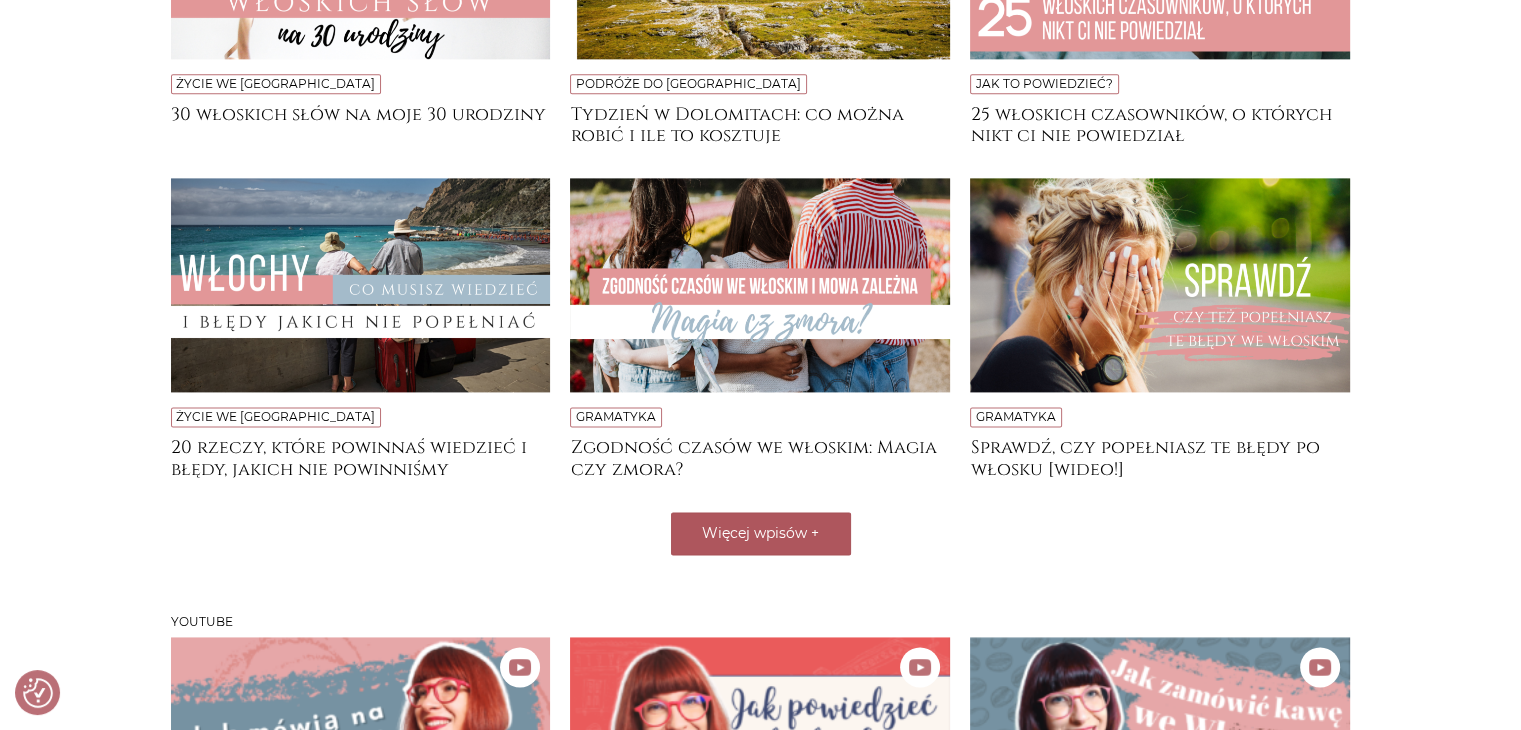click on "Więcej wpisów" at bounding box center (754, 533) 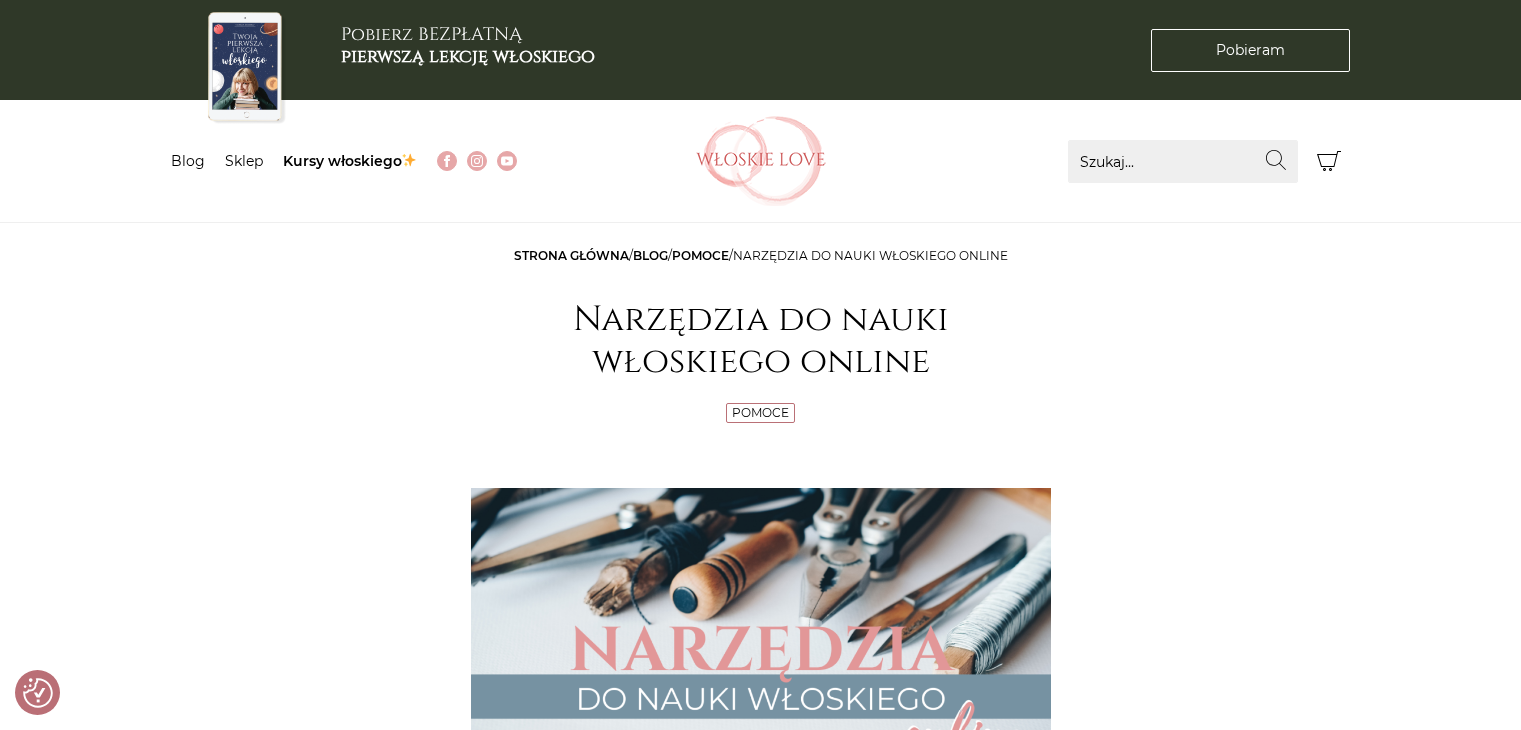 scroll, scrollTop: 0, scrollLeft: 0, axis: both 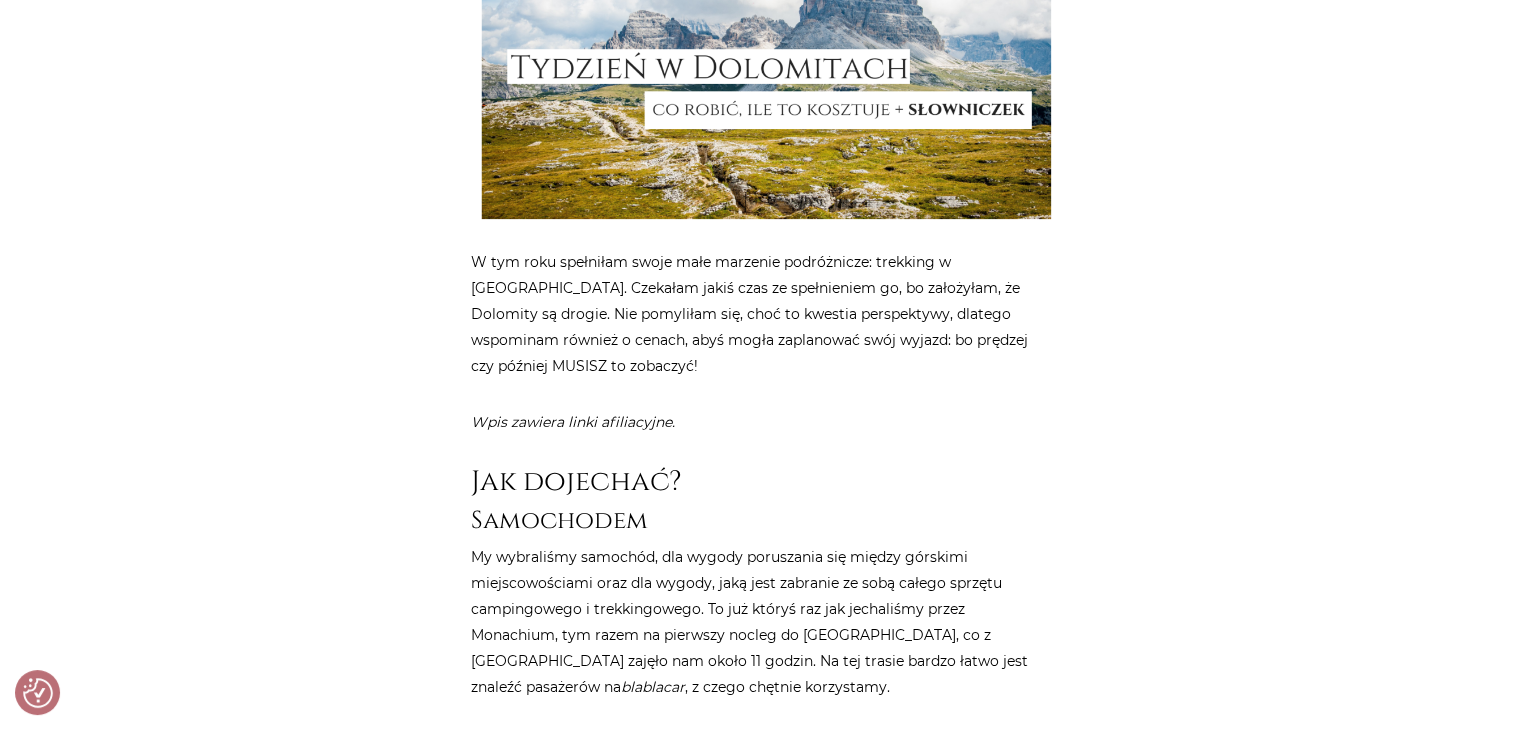 drag, startPoint x: 924, startPoint y: 469, endPoint x: 156, endPoint y: 193, distance: 816.08826 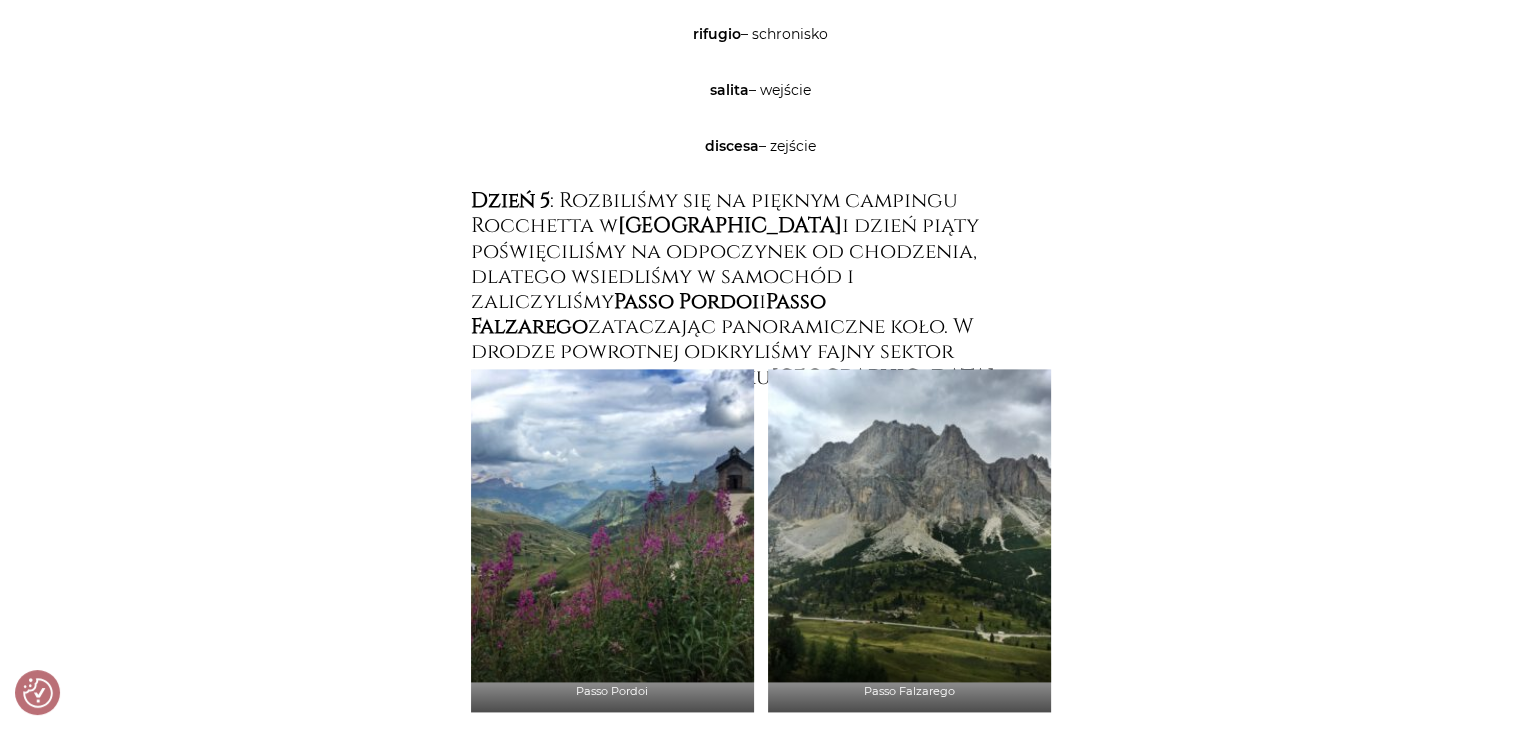 scroll, scrollTop: 10100, scrollLeft: 0, axis: vertical 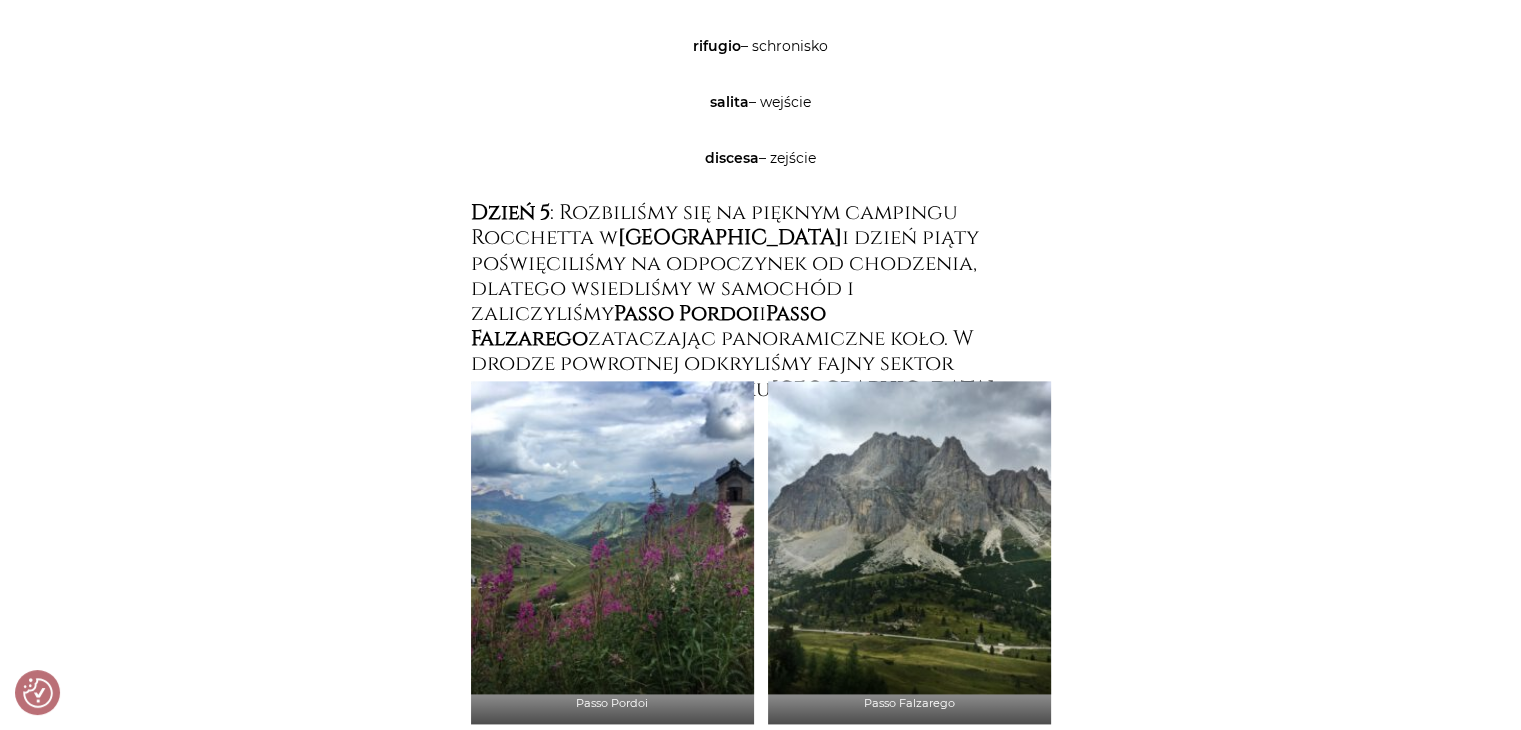 click on "Strona główna  /  Blog  /  Podróże do [GEOGRAPHIC_DATA]  /  Tydzień w [GEOGRAPHIC_DATA]: co można robić i ile to kosztuje                              Tydzień w [GEOGRAPHIC_DATA]: co można robić i ile to kosztuje
Podróże do [GEOGRAPHIC_DATA]
W tym roku spełniłam swoje małe marzenie podróżnicze: trekking w [GEOGRAPHIC_DATA]. Czekałam jakiś czas ze spełnieniem go, bo założyłam, że Dolomity są drogie. Nie pomyliłam się, choć to kwestia perspektywy, dlatego wspominam również o cenach, abyś mogła zaplanować swój wyjazd: bo prędzej czy później MUSISZ to zobaczyć!
Wpis zawiera linki afiliacyjne.
Jak dojechać?
[GEOGRAPHIC_DATA]" at bounding box center [760, -2026] 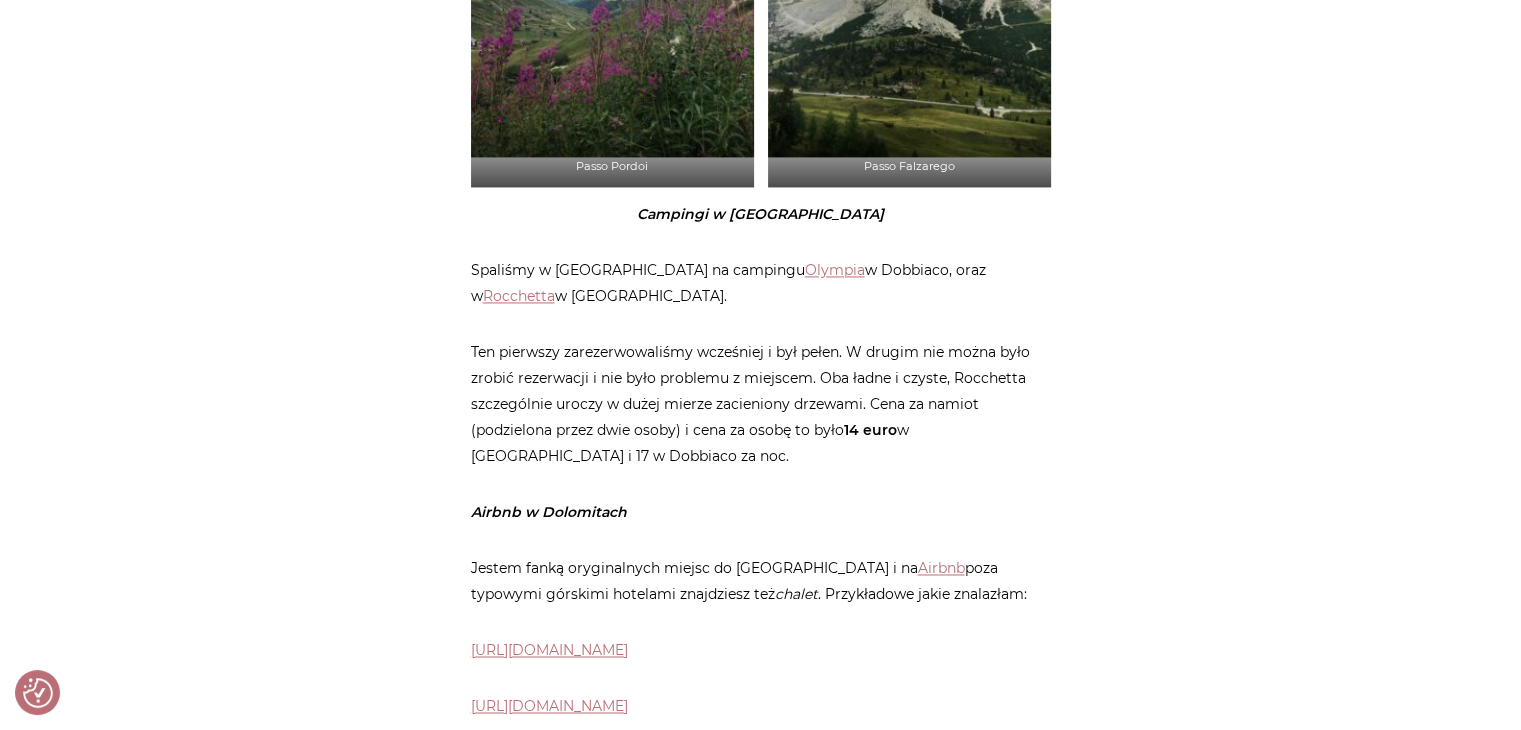 scroll, scrollTop: 10656, scrollLeft: 0, axis: vertical 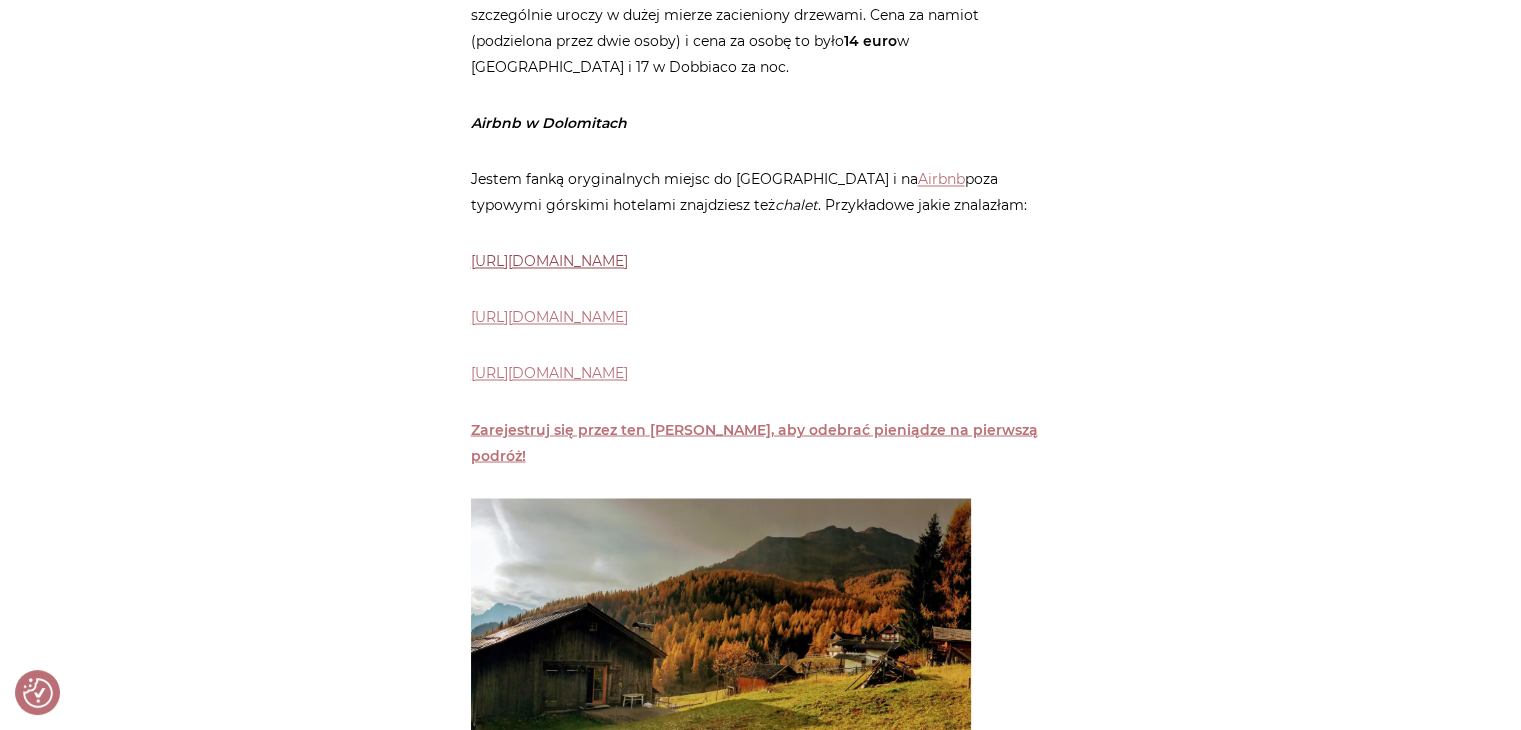 click on "[URL][DOMAIN_NAME]" at bounding box center (549, 261) 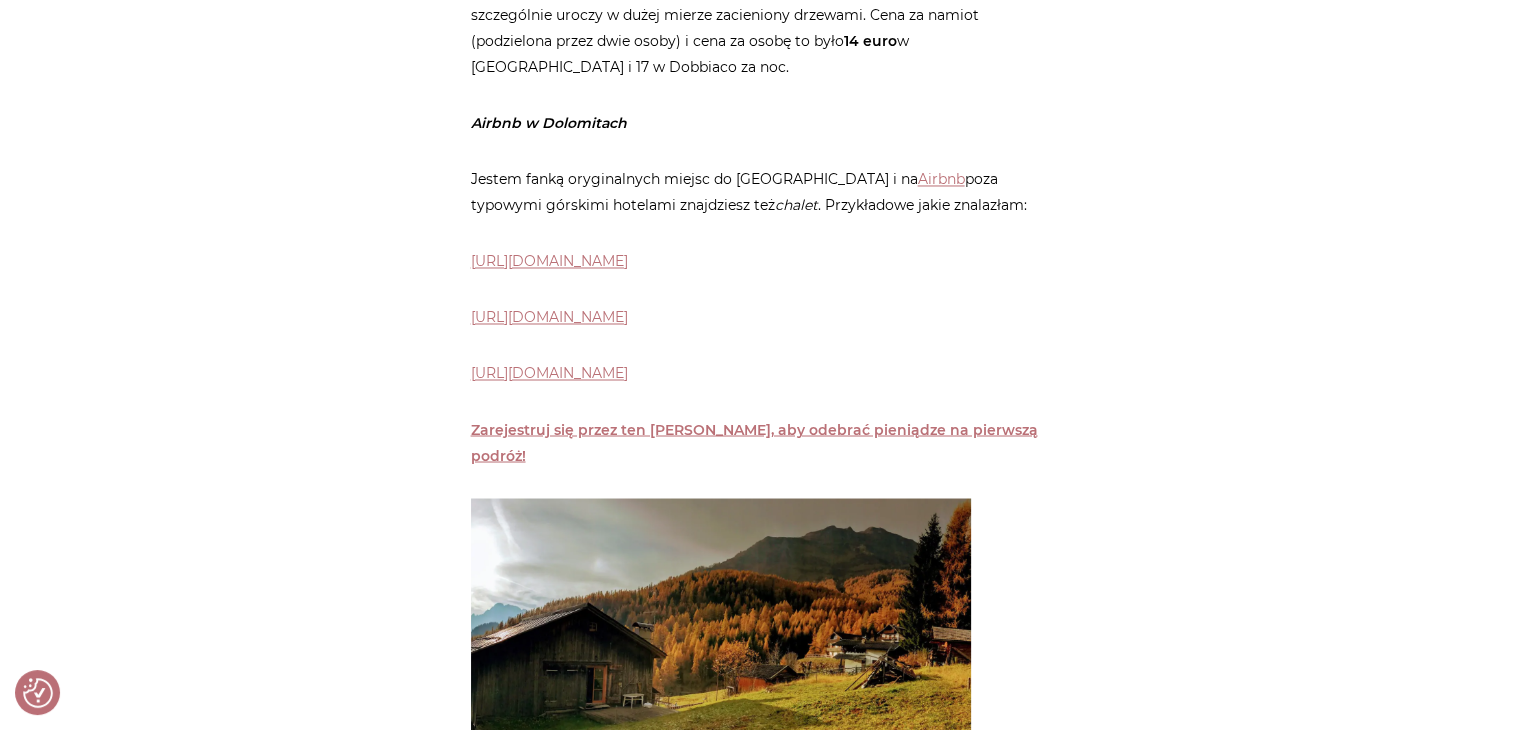 click on "[URL][DOMAIN_NAME]" at bounding box center (761, 317) 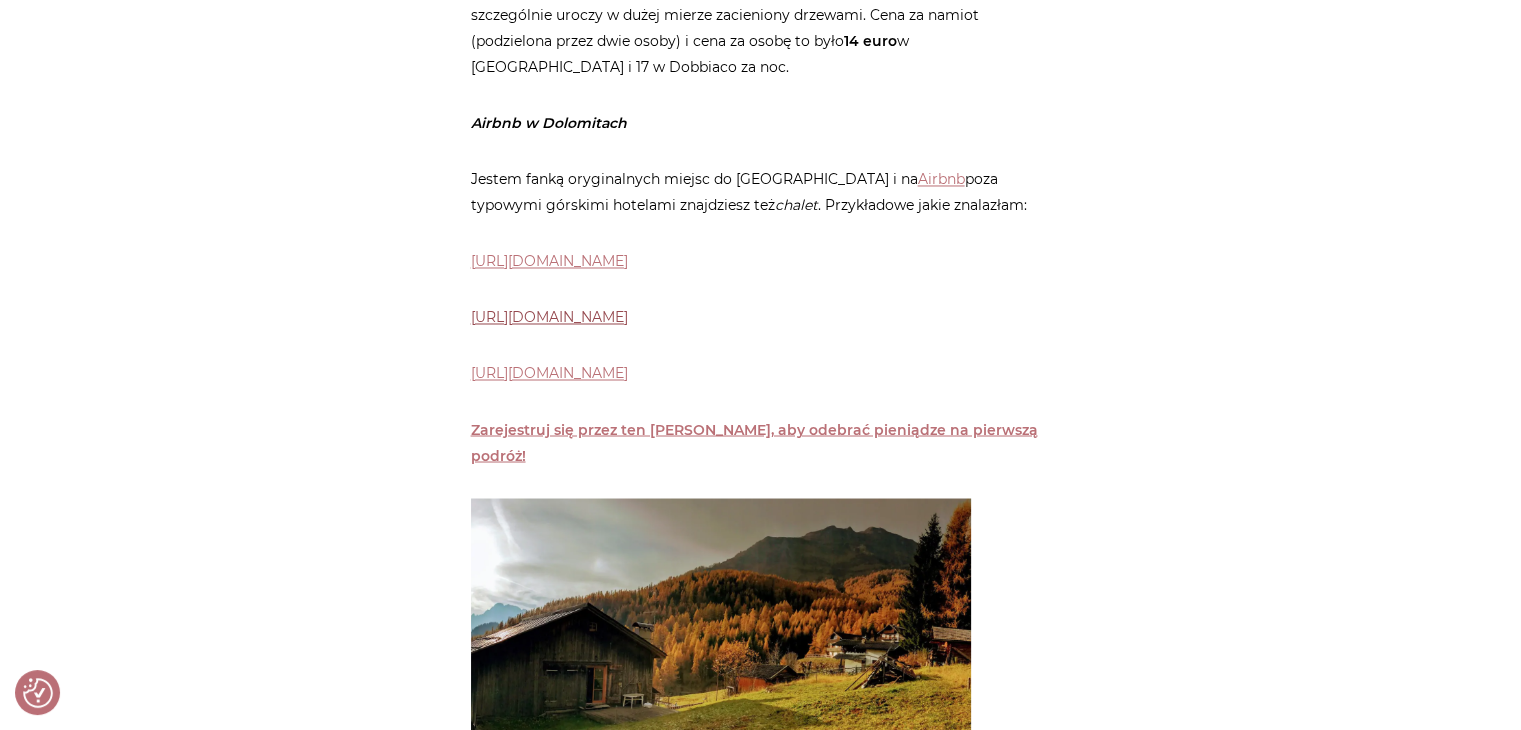 click on "[URL][DOMAIN_NAME]" at bounding box center [549, 317] 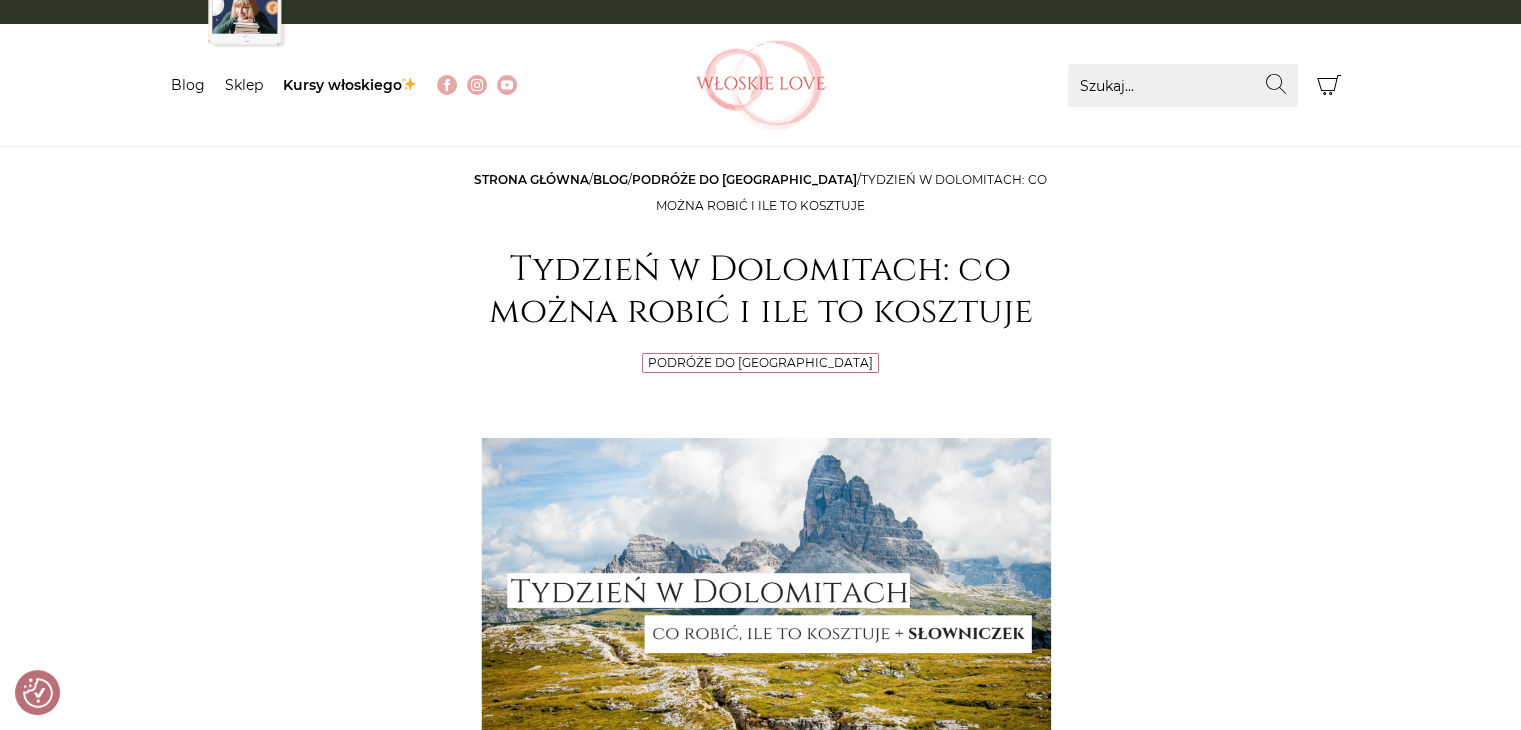 scroll, scrollTop: 39, scrollLeft: 0, axis: vertical 